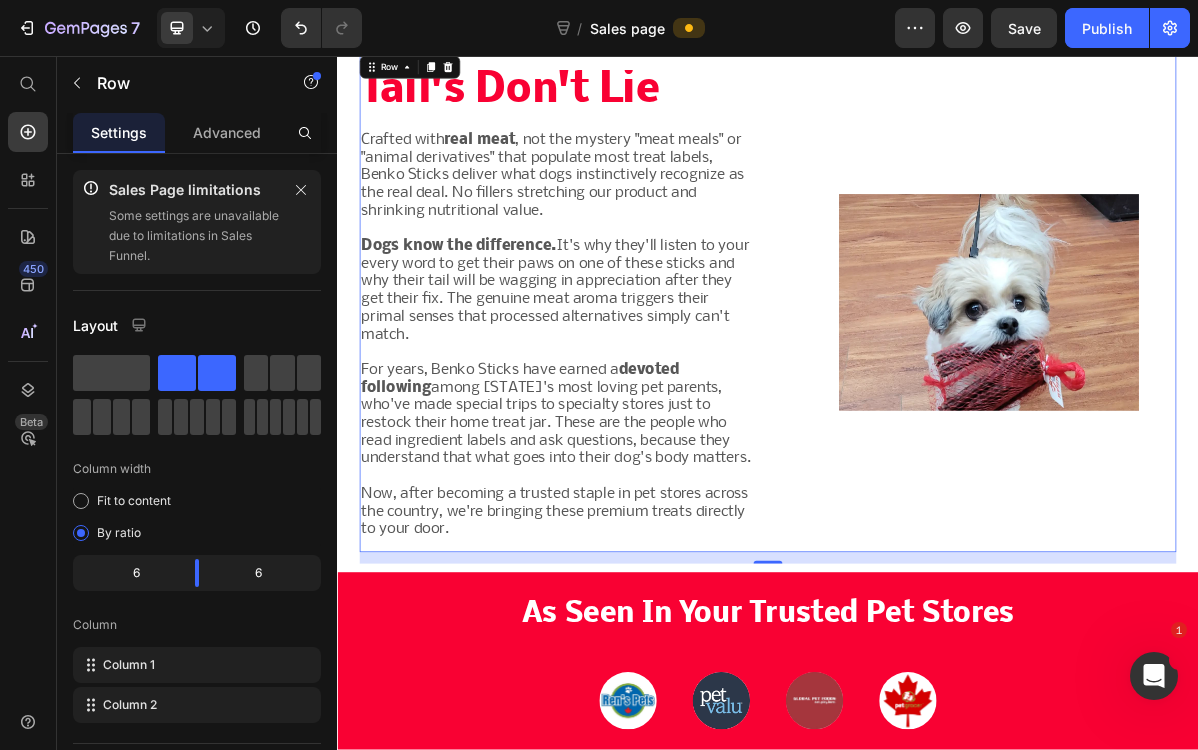 scroll, scrollTop: 1405, scrollLeft: 0, axis: vertical 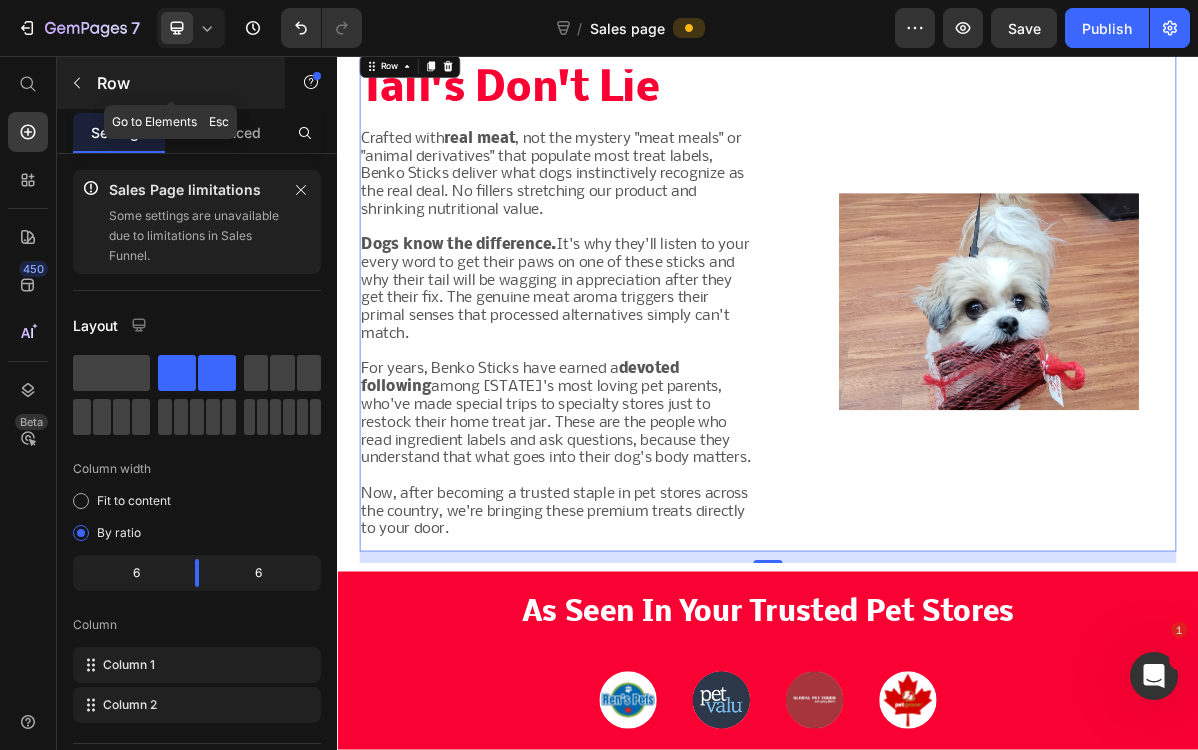 click 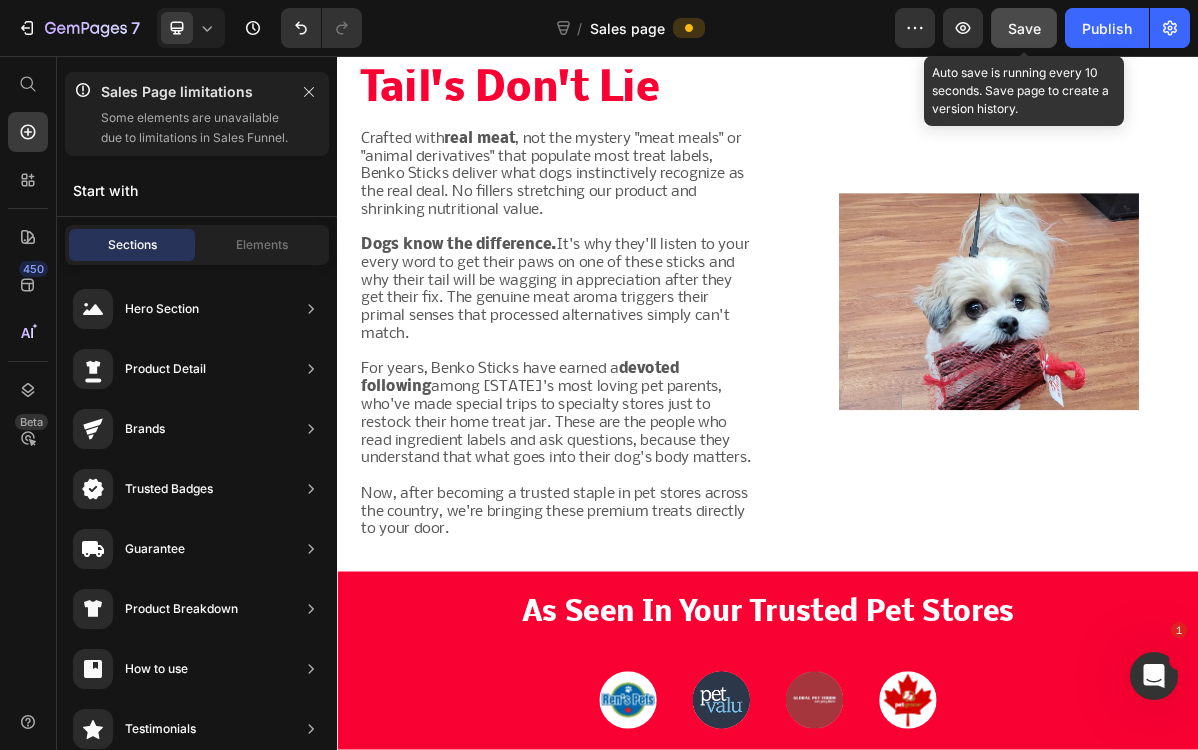click on "Save" 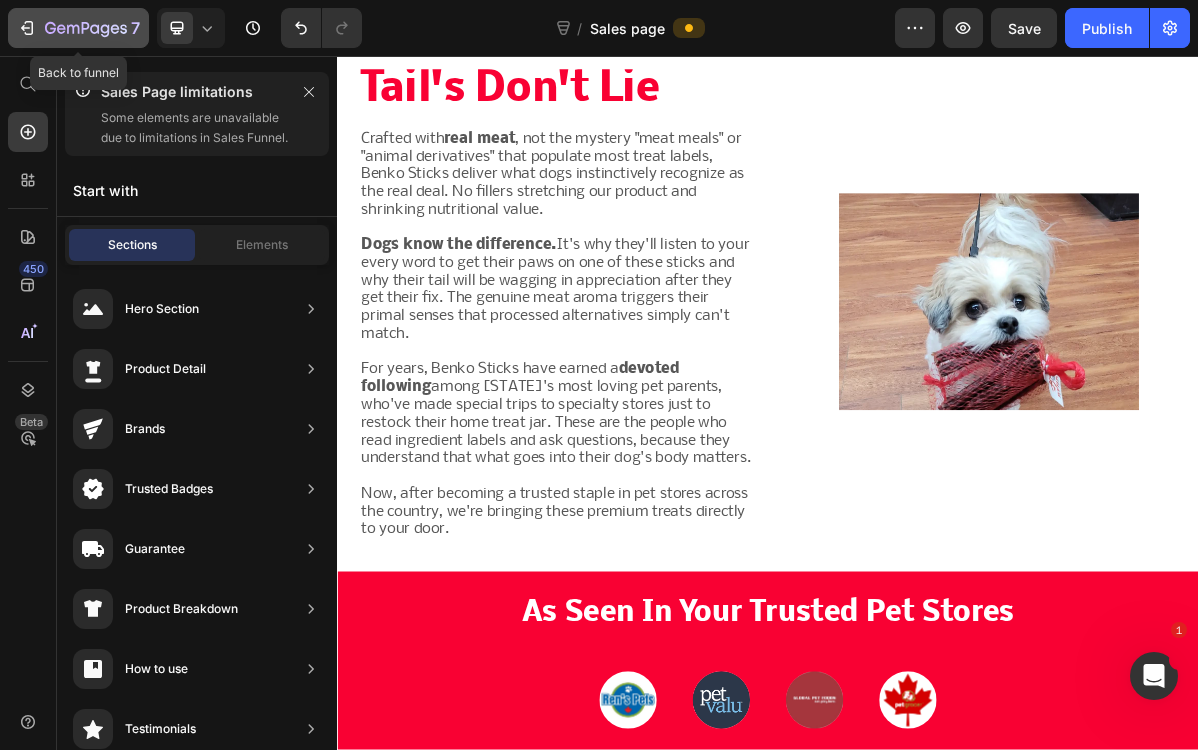 click 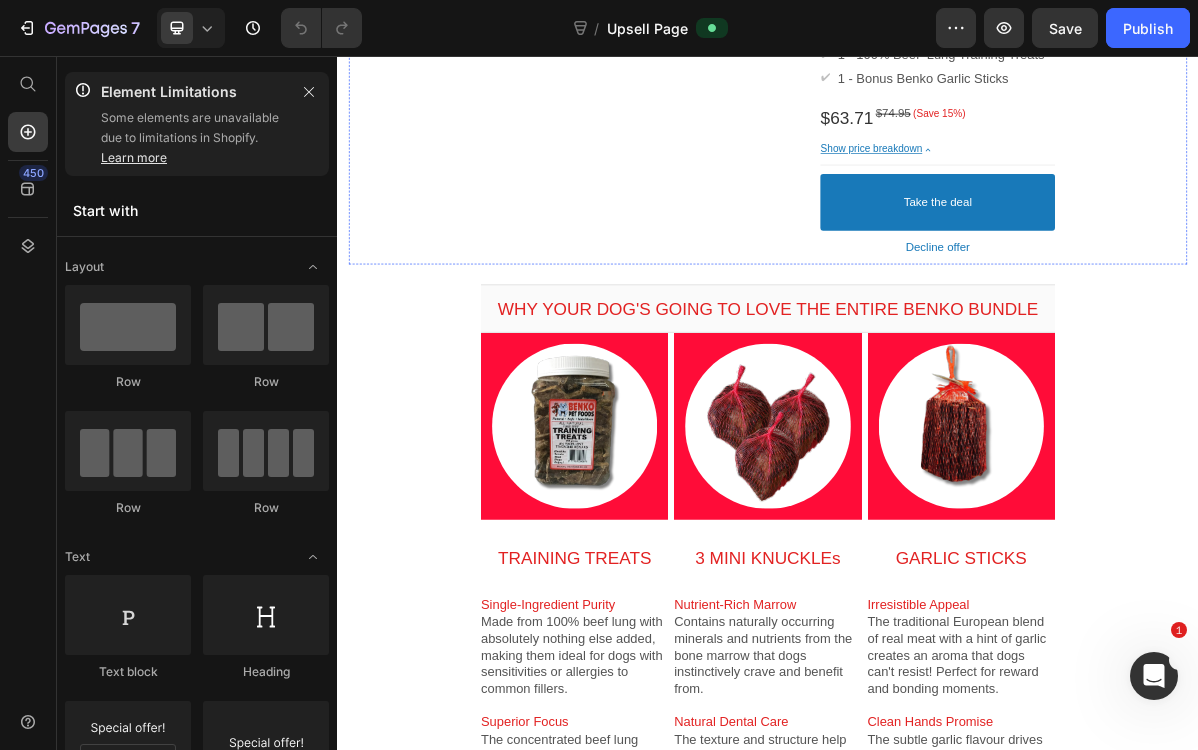scroll, scrollTop: 663, scrollLeft: 0, axis: vertical 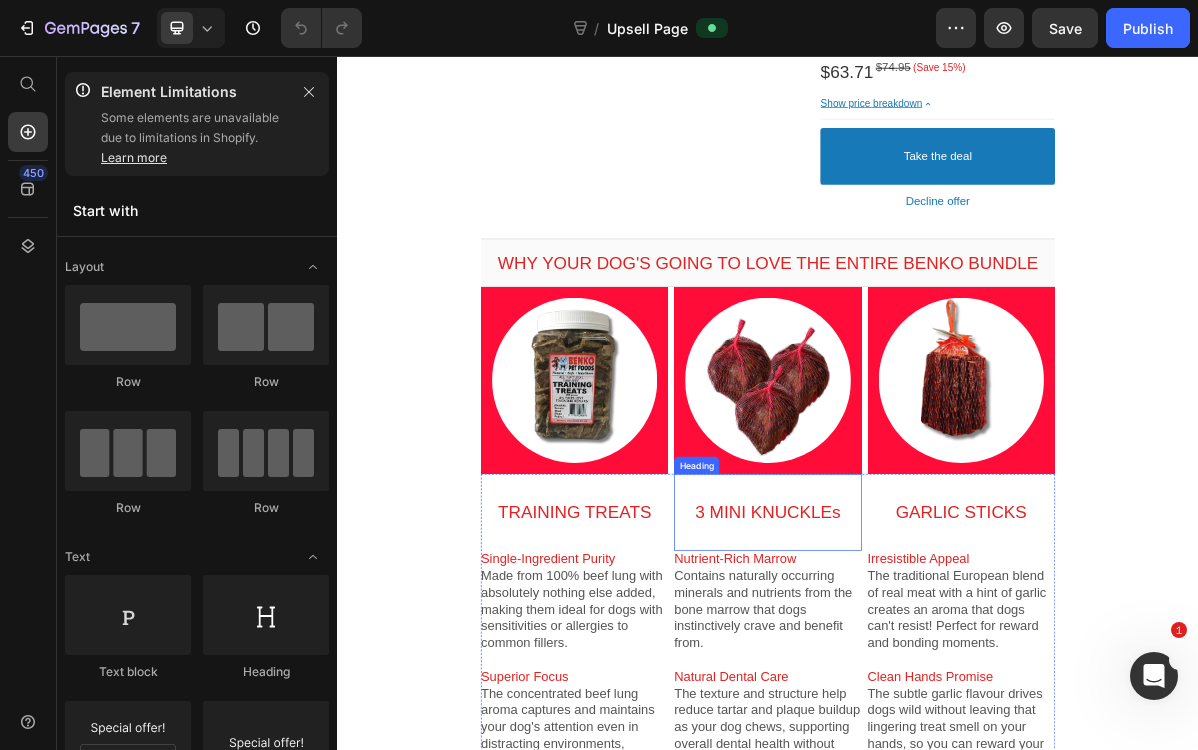 click on "3 MINI KNUCKLEs" at bounding box center (936, 692) 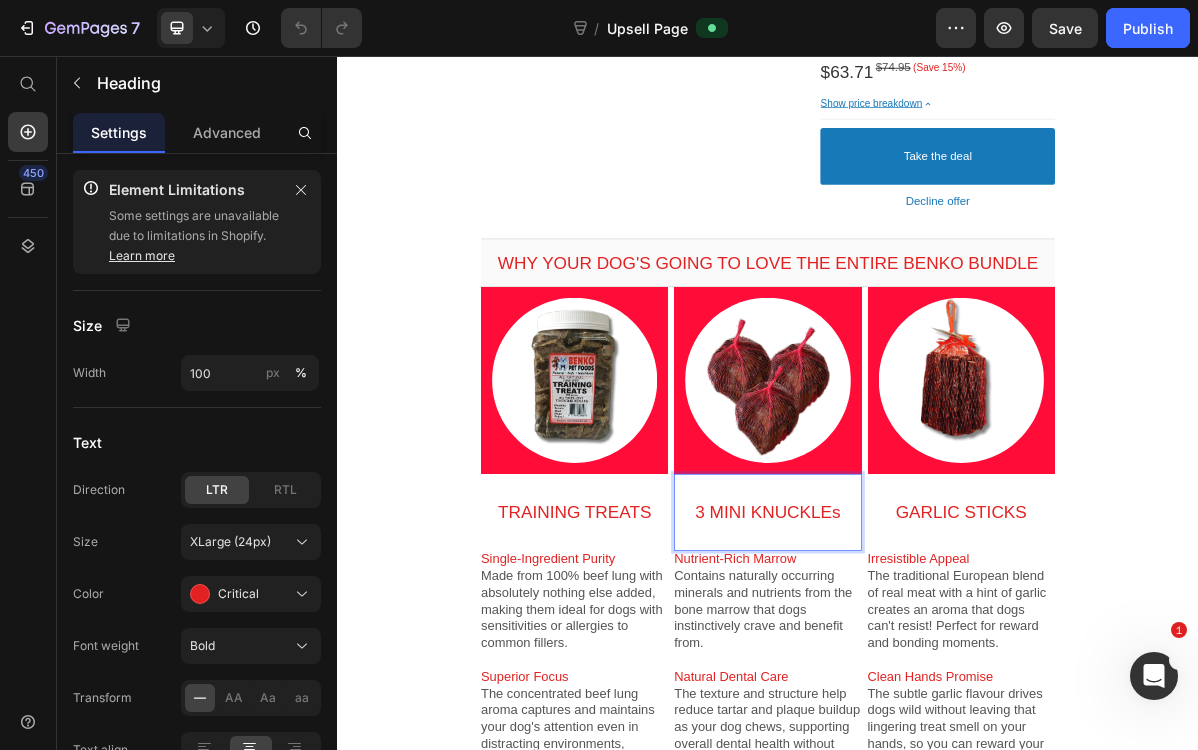 click on "3 MINI KNUCKLEs" at bounding box center (936, 692) 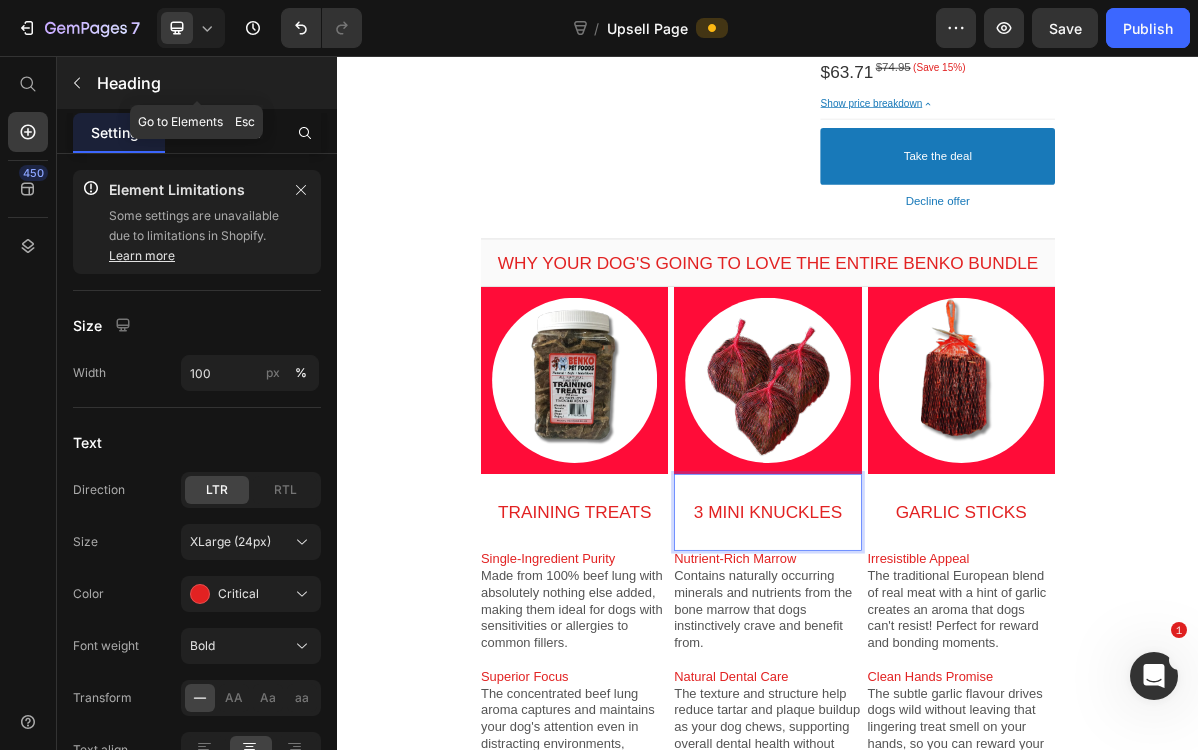 click 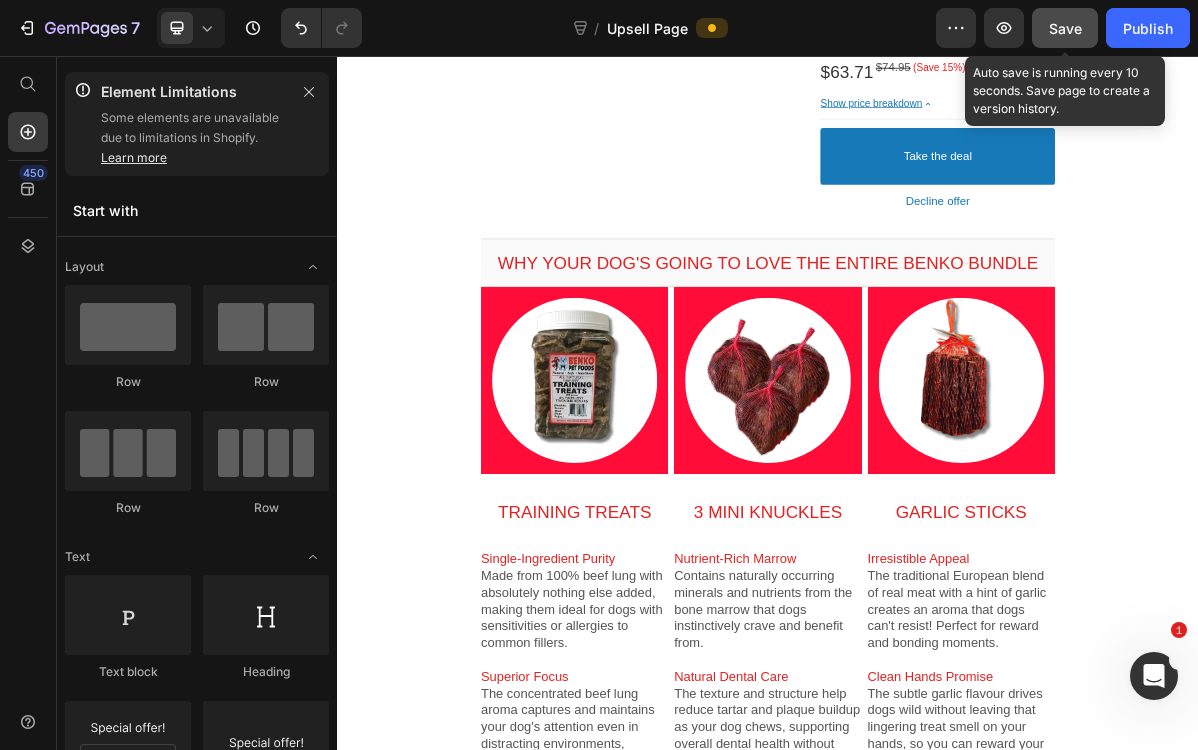 click on "Save" at bounding box center [1065, 28] 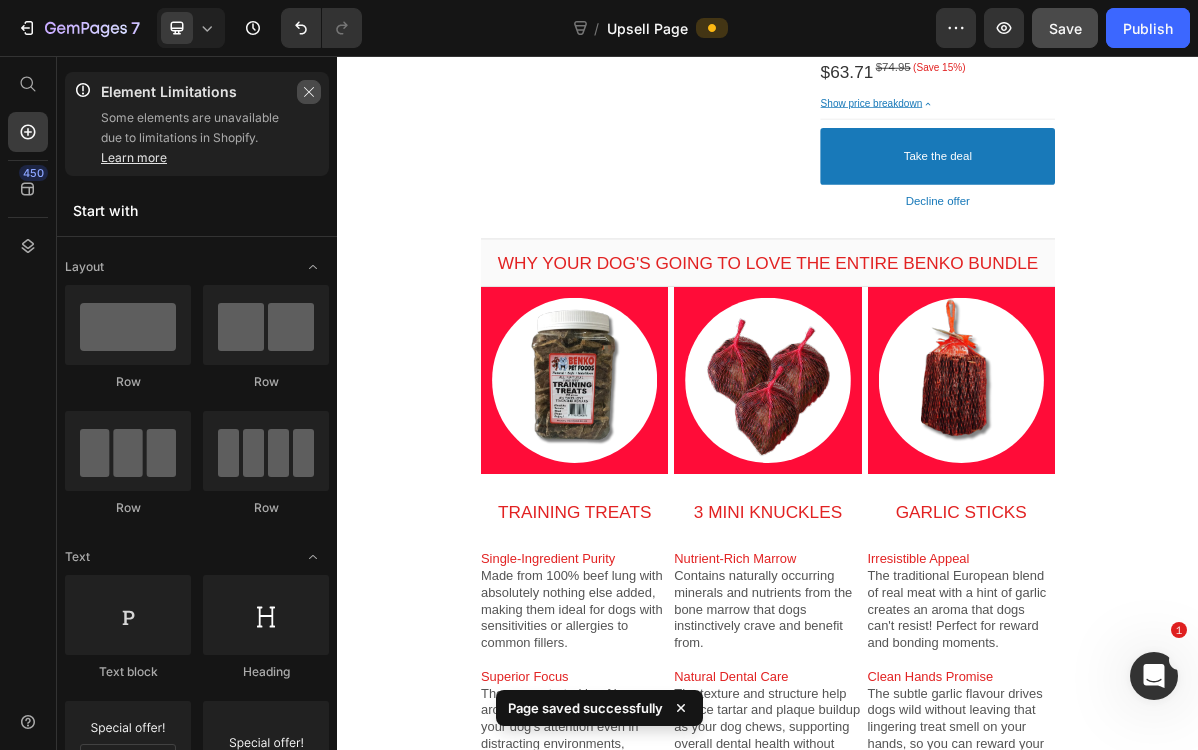 click at bounding box center [309, 92] 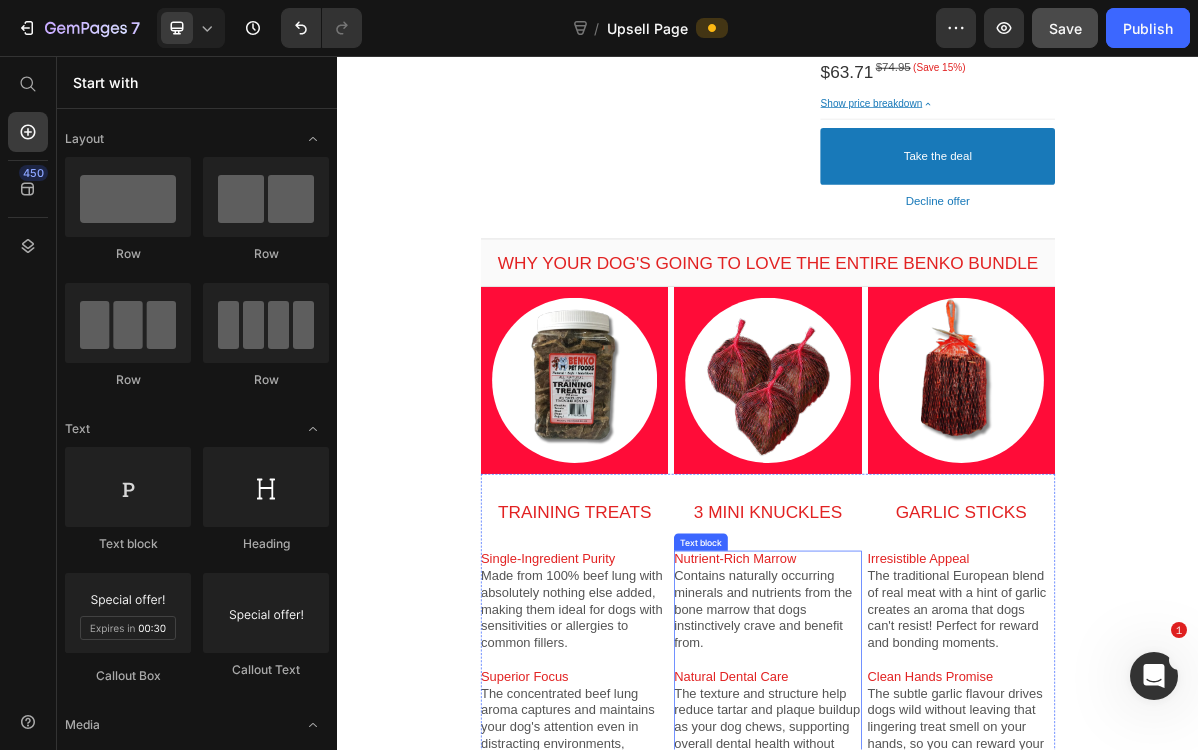 click on "Contains naturally occurring minerals and nutrients from the bone marrow that dogs instinctively crave and benefit from." at bounding box center (936, 828) 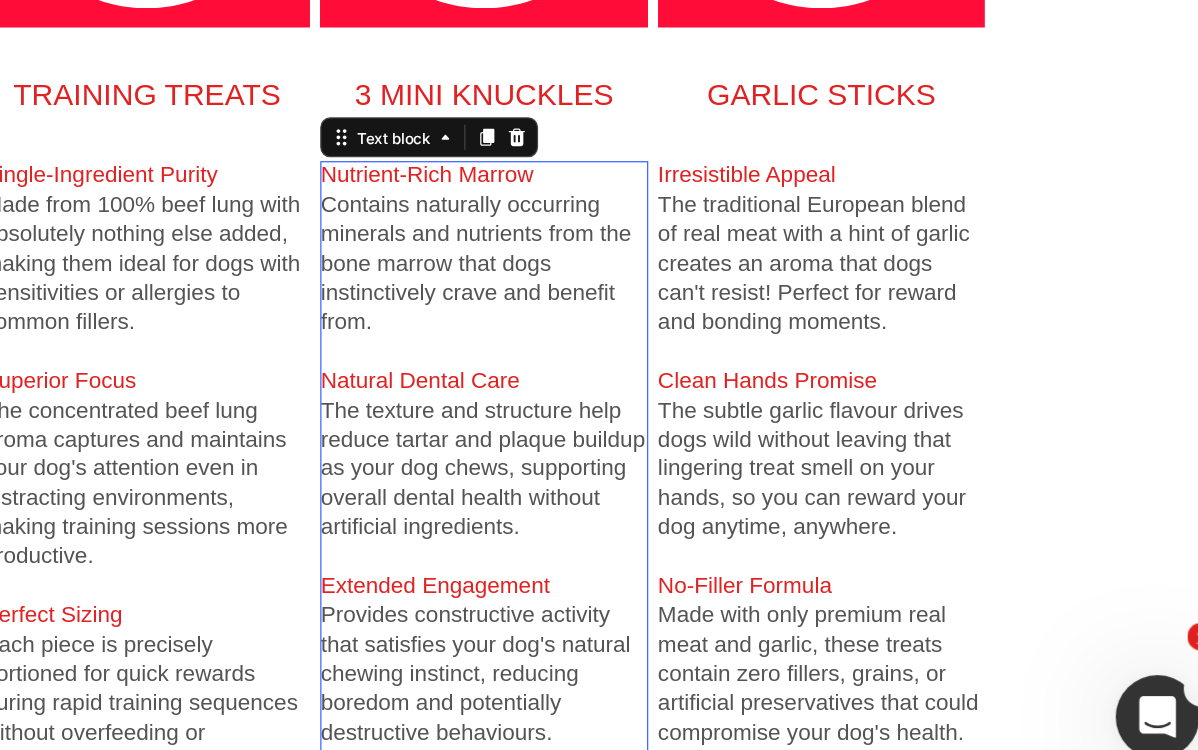 scroll, scrollTop: 928, scrollLeft: 0, axis: vertical 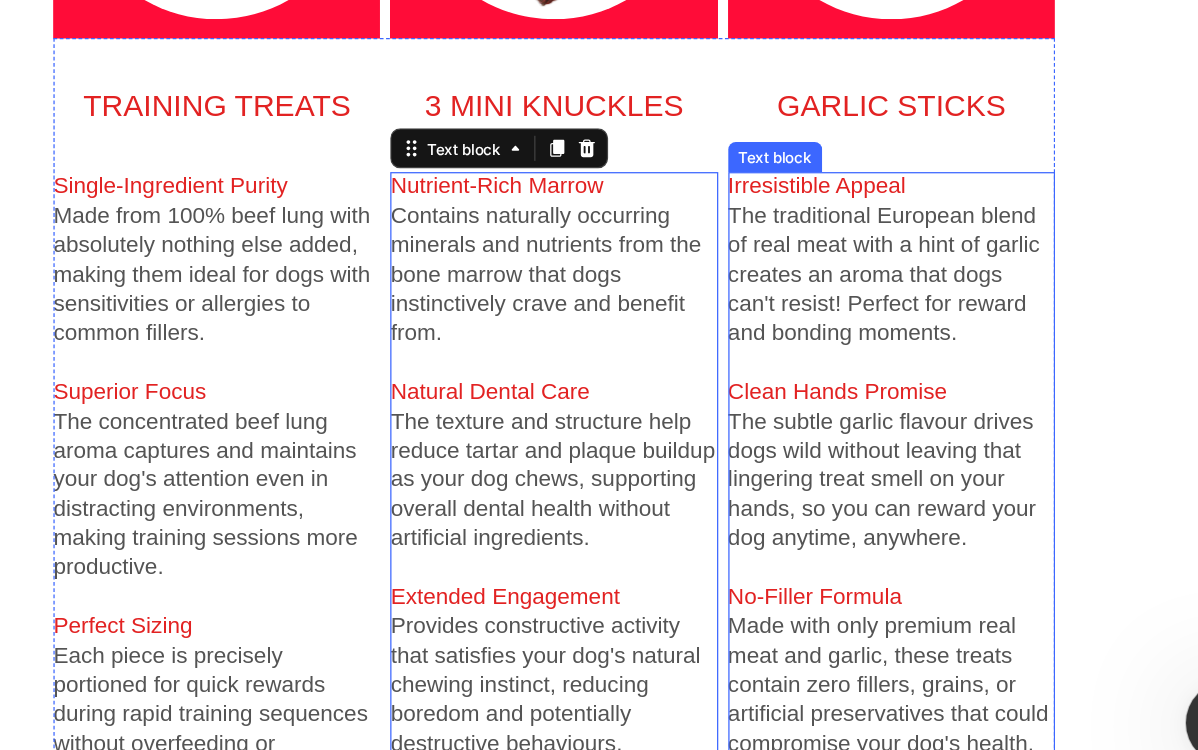 click on "Clean Hands Promise" at bounding box center [628, 242] 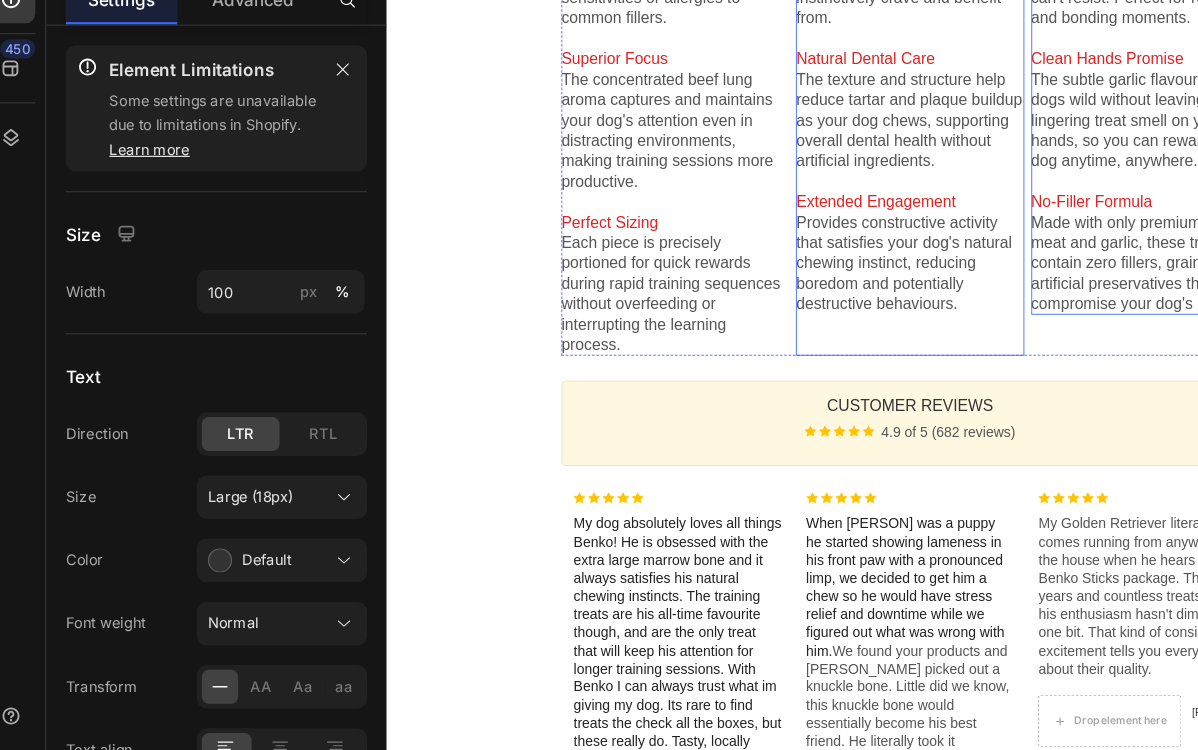 scroll, scrollTop: 1427, scrollLeft: 0, axis: vertical 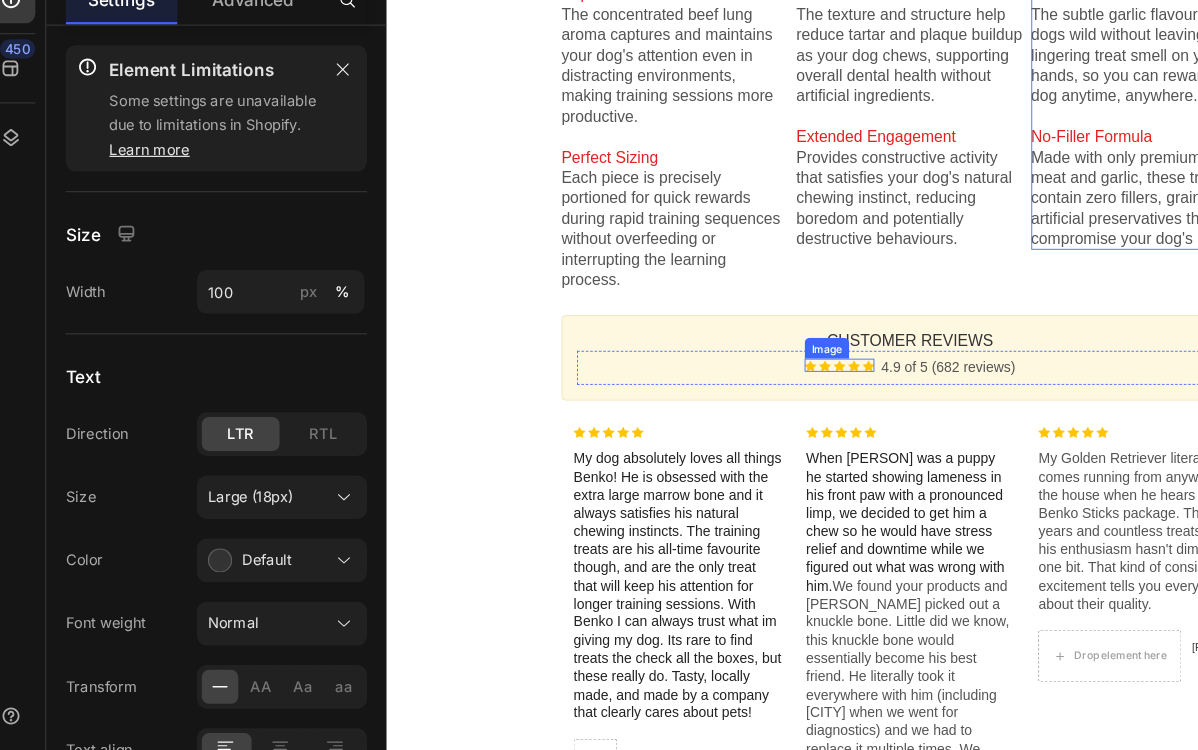click at bounding box center [905, 433] 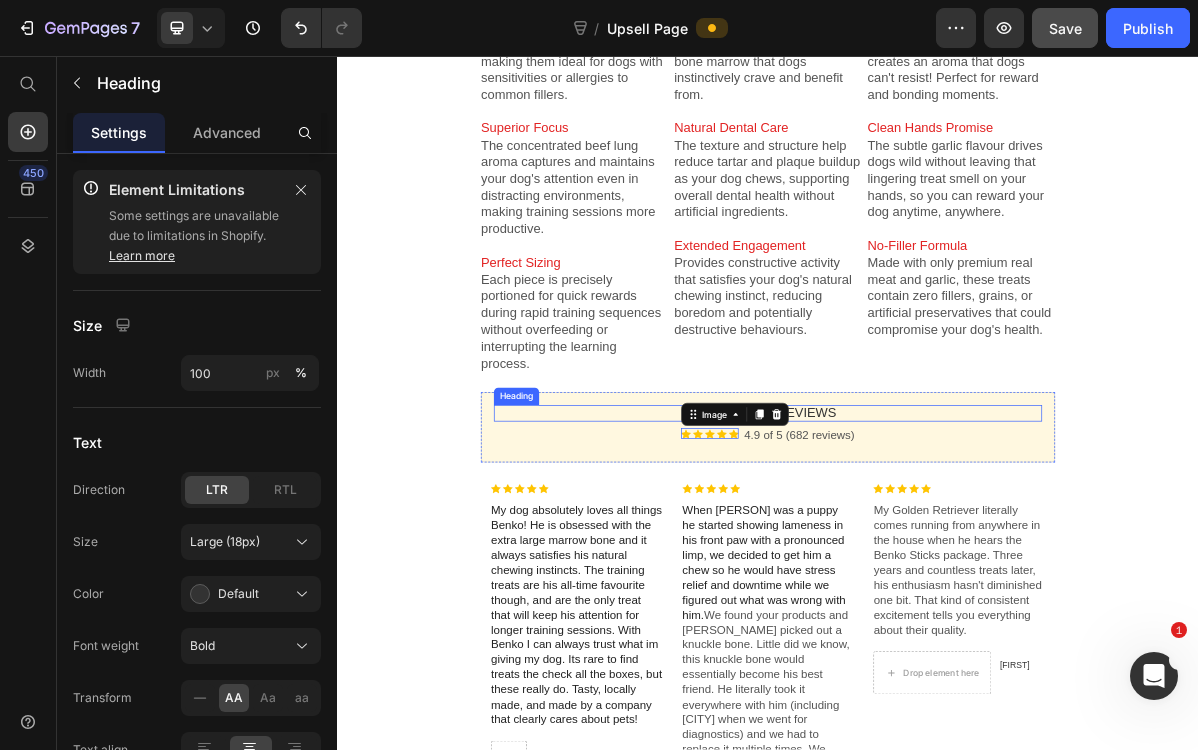 click on "Customer Reviews" at bounding box center [937, 554] 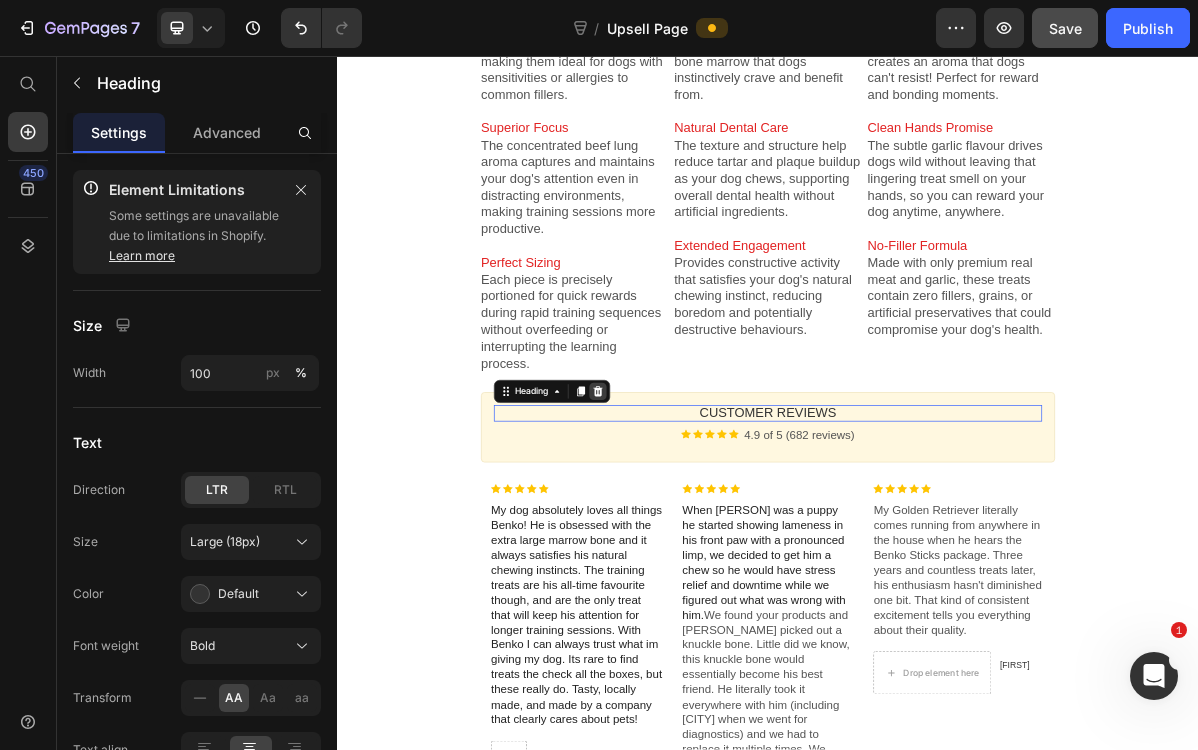 click at bounding box center (700, 524) 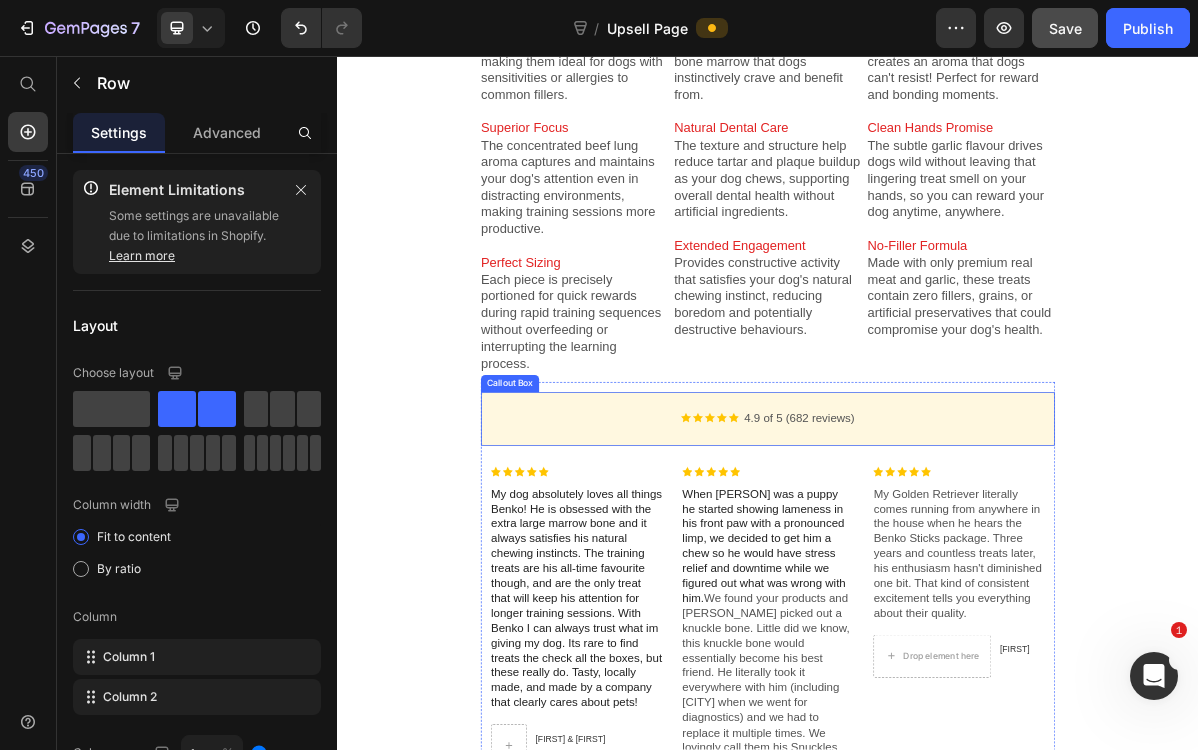 click on "Image 4.9 of 5 (682 reviews) Text block Row" at bounding box center [937, 562] 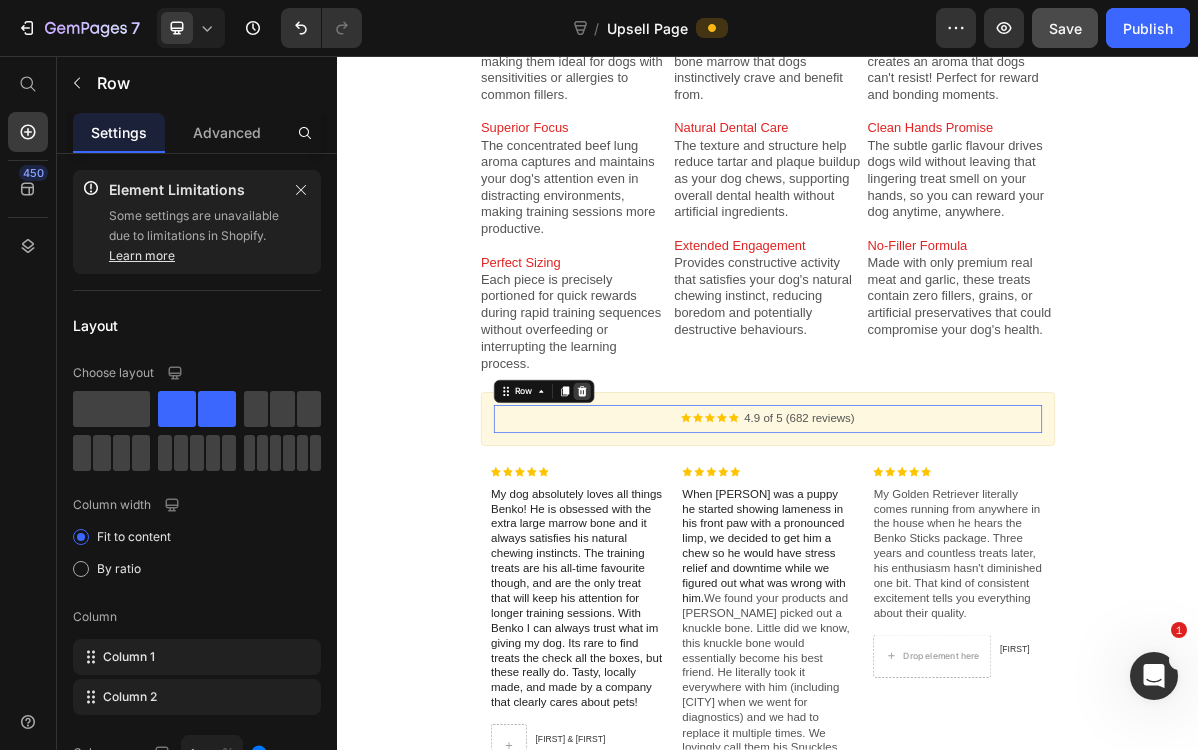 click 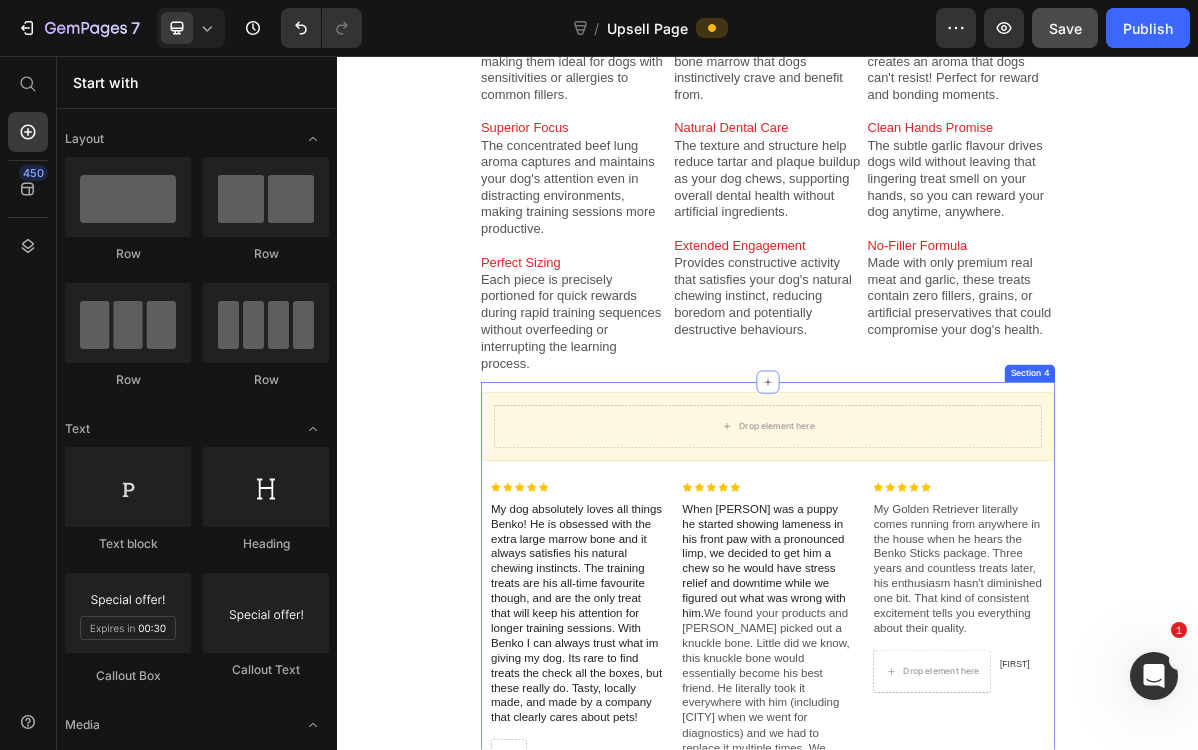 click on "Drop element here Callout Box Image My dog absolutely loves all things Benko! He is obsessed with the extra large marrow bone and it always satisfies his natural chewing instincts. The training treats are his all-time favourite though, and are the only treat that will keep his attention for longer training sessions. With Benko I can always trust what im giving my dog. Its rare to find treats the check all the boxes, but these really do. Tasty, locally made, and made by a company that clearly cares about pets! Text block
Danielle & Sonia  Text block Row Row Image When Severus was a puppy he started showing lameness in his front paw with a pronounced limp, we decided to get him a chew so he would have stress relief and downtime while we figured out what was wrong with him.  Text block
Drop element here roe Text block Row Row Image Text block
Drop element here LISA  Text block Row Row Row Section 4" at bounding box center [937, 886] 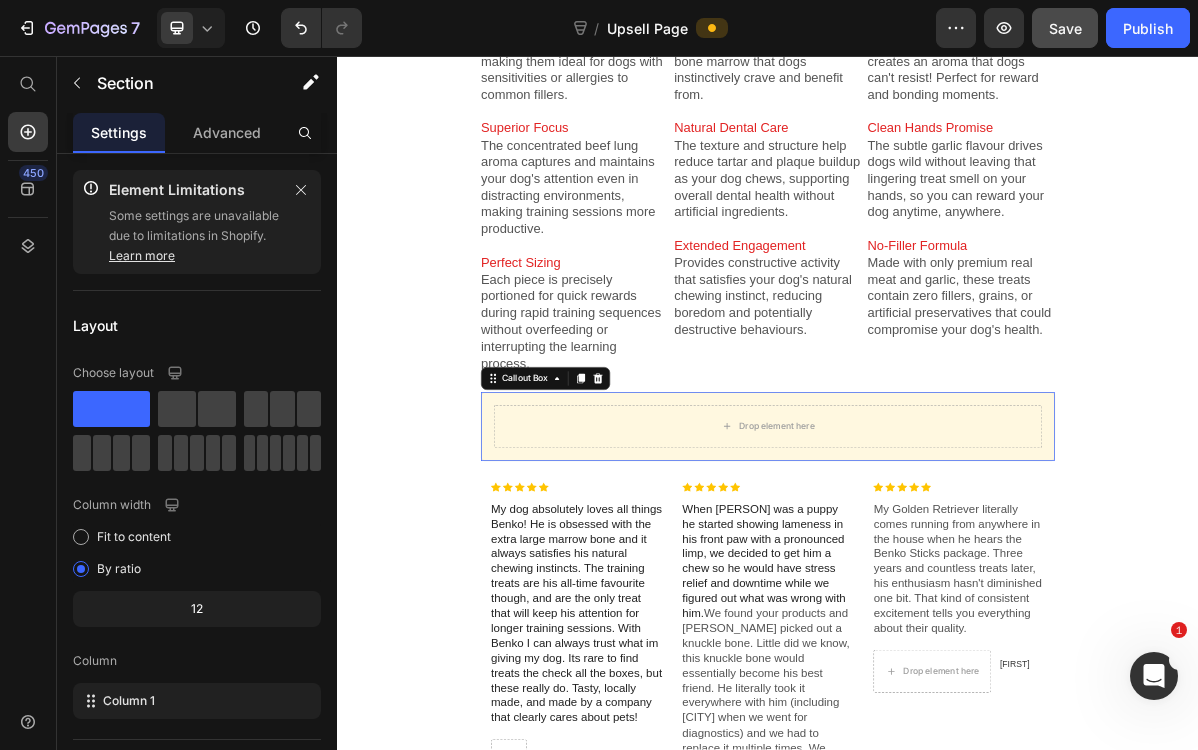 click on "Drop element here" at bounding box center [937, 573] 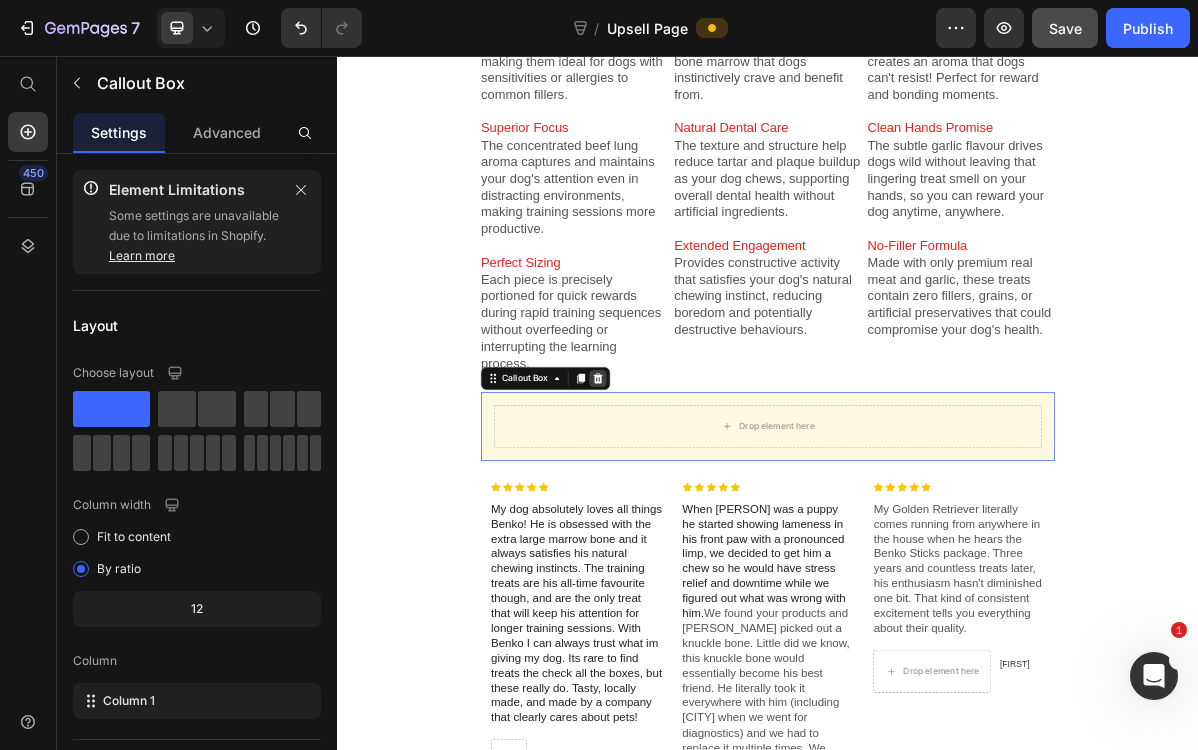 click 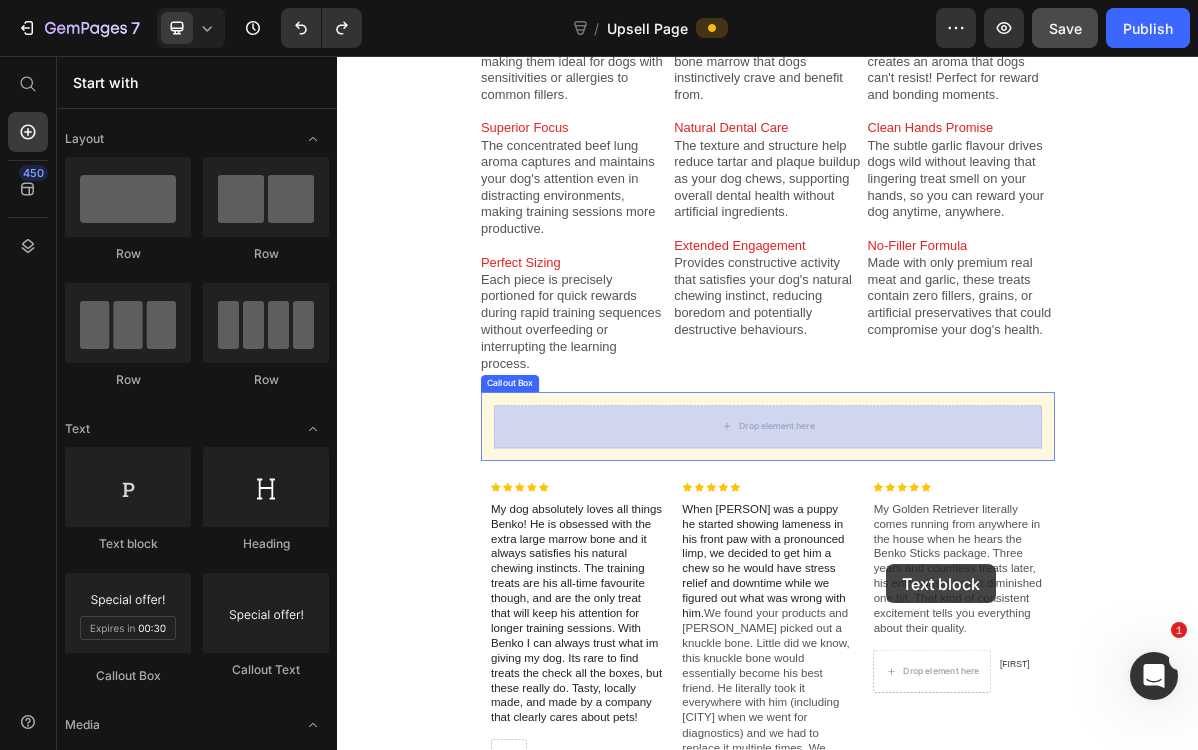 drag, startPoint x: 454, startPoint y: 557, endPoint x: 886, endPoint y: 563, distance: 432.04166 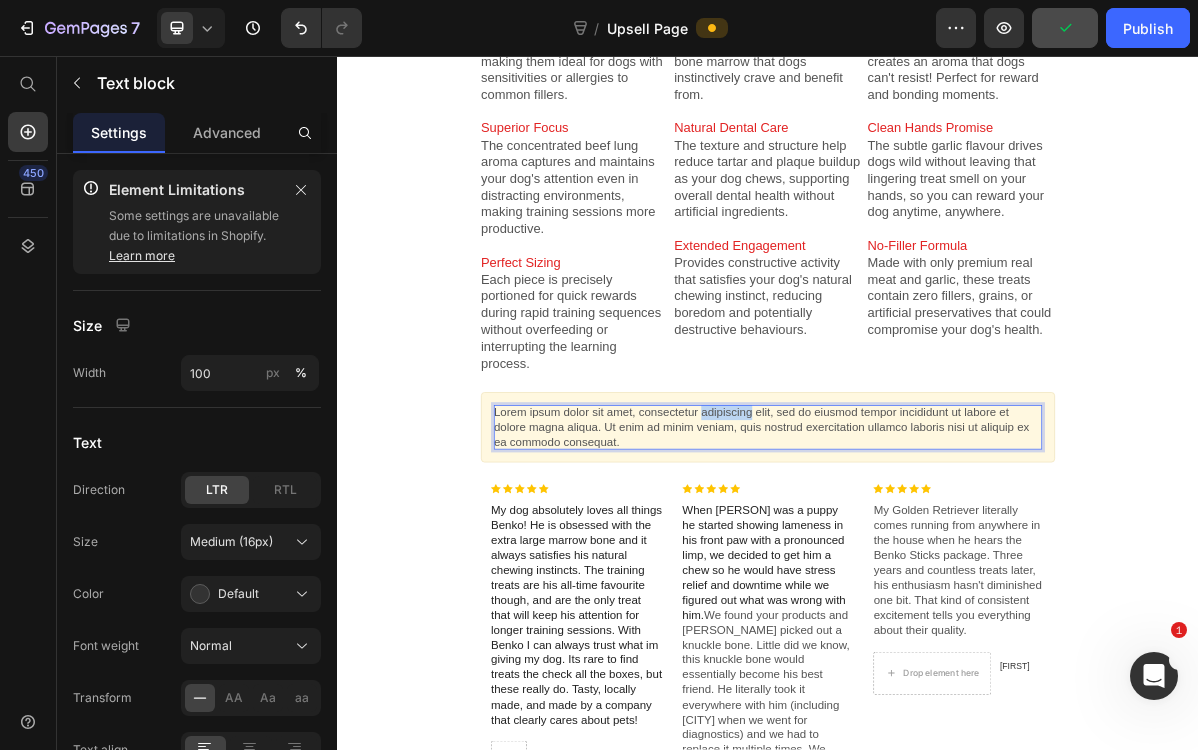 click on "Lorem ipsum dolor sit amet, consectetur adipiscing elit, sed do eiusmod tempor incididunt ut labore et dolore magna aliqua. Ut enim ad minim veniam, quis nostrud exercitation ullamco laboris nisi ut aliquip ex ea commodo consequat." at bounding box center [937, 574] 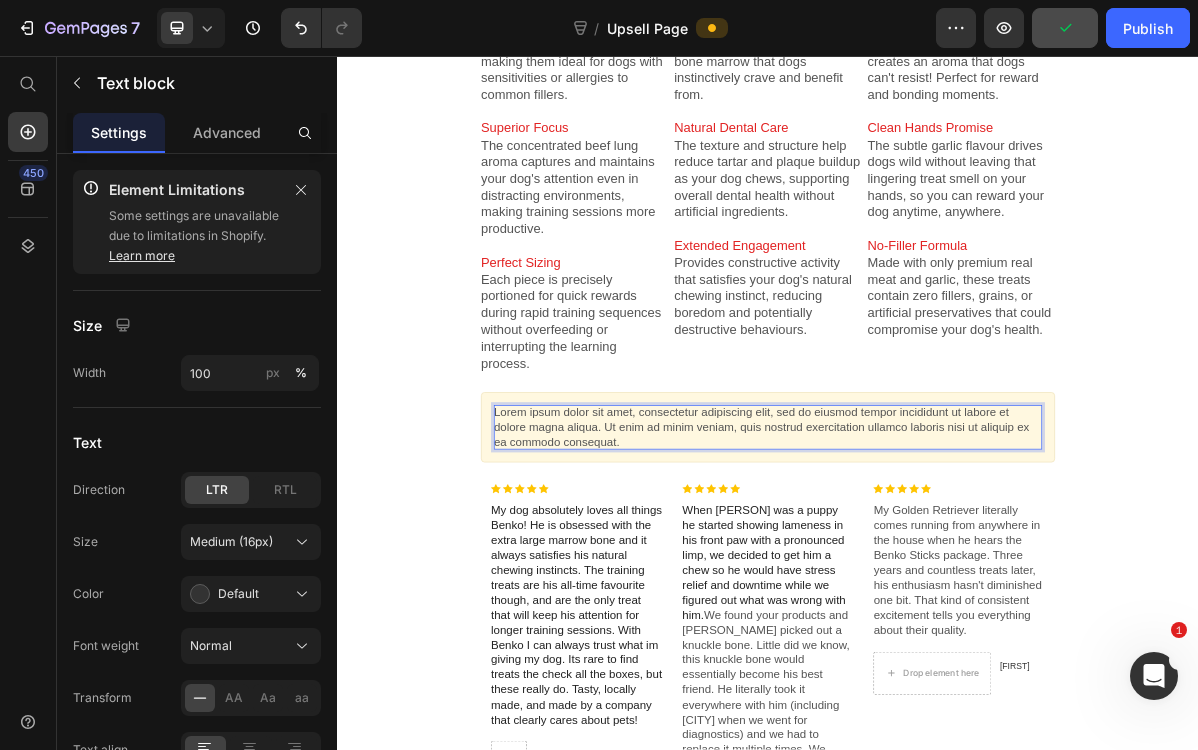 click on "Lorem ipsum dolor sit amet, consectetur adipiscing elit, sed do eiusmod tempor incididunt ut labore et dolore magna aliqua. Ut enim ad minim veniam, quis nostrud exercitation ullamco laboris nisi ut aliquip ex ea commodo consequat." at bounding box center [937, 574] 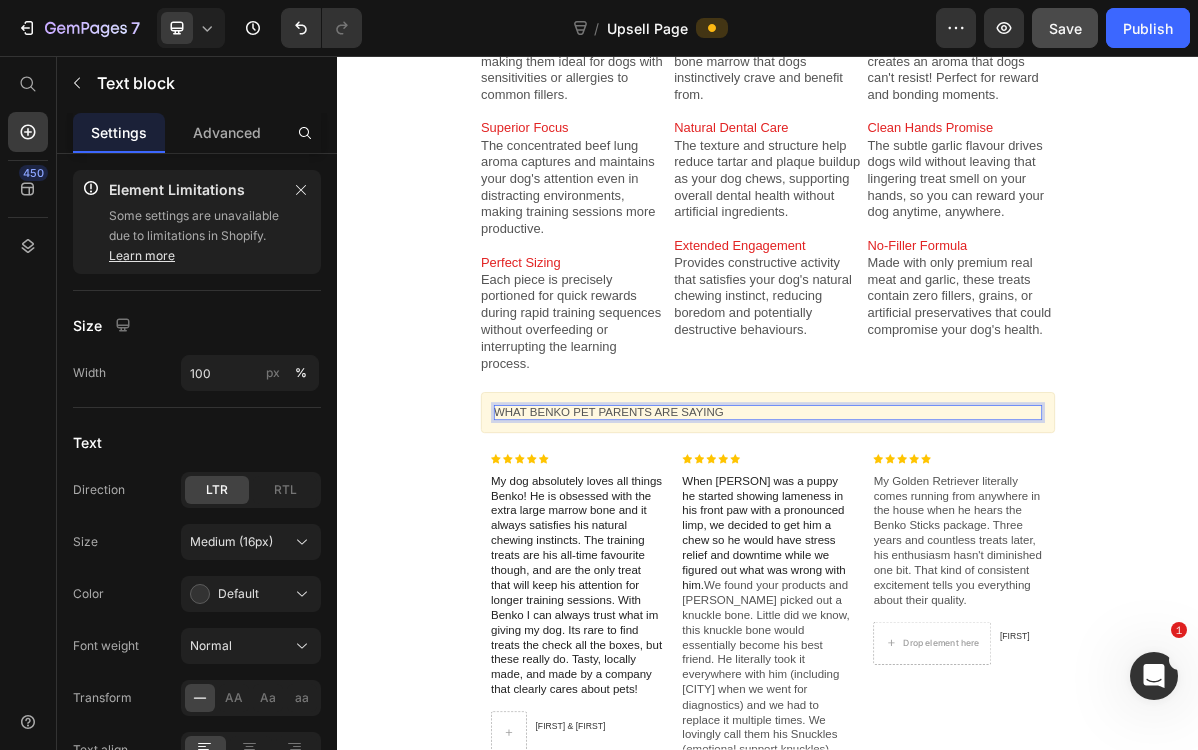 click on "WHAT BENKO PET PARENTS ARE SAYING" at bounding box center (937, 553) 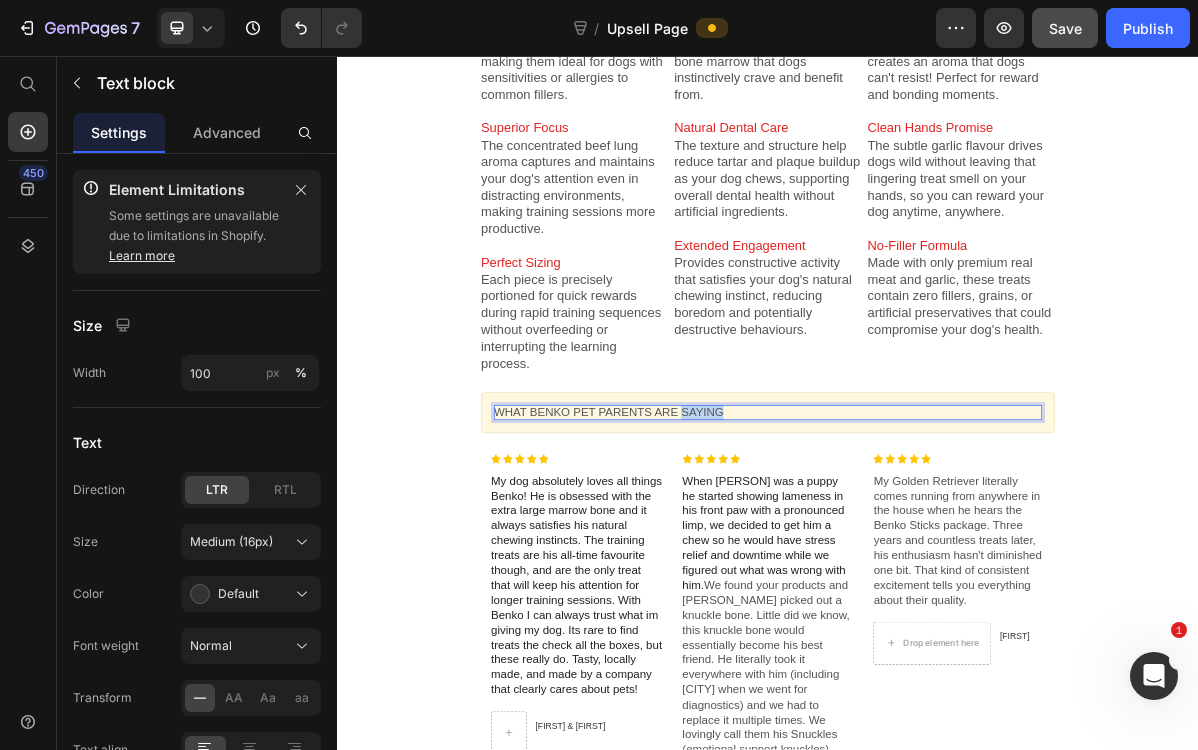 click on "WHAT BENKO PET PARENTS ARE SAYING" at bounding box center [937, 553] 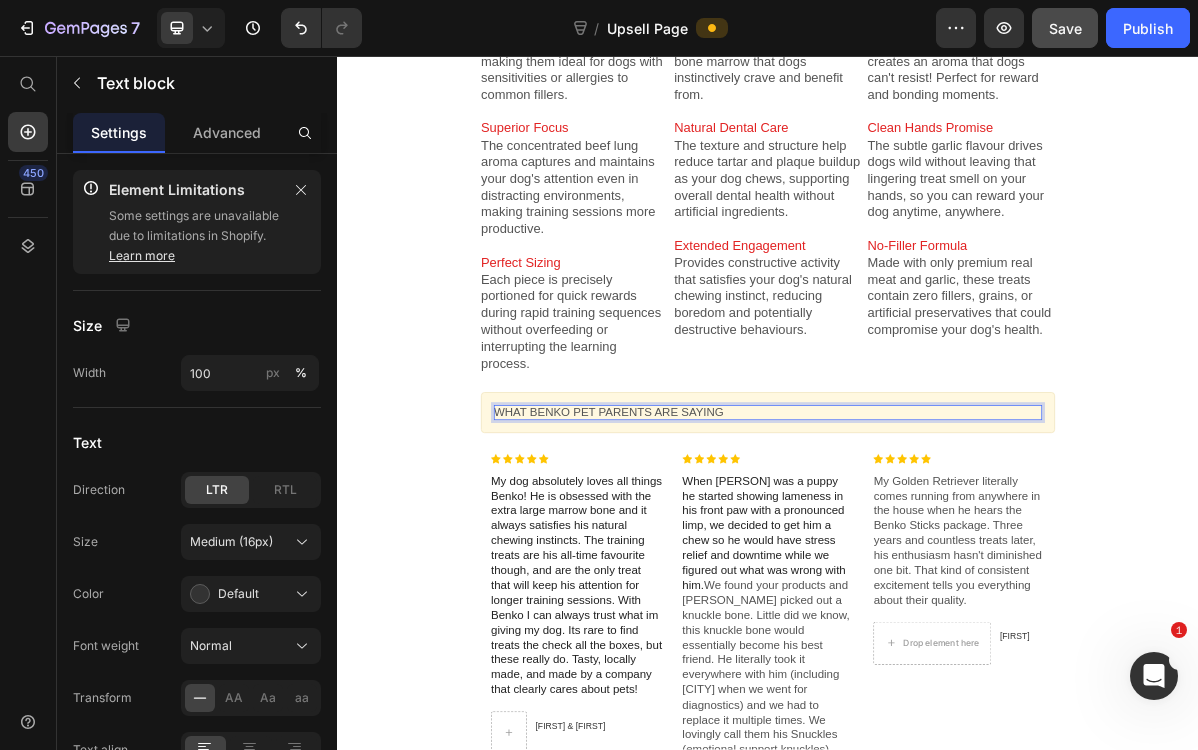 click on "WHAT BENKO PET PARENTS ARE SAYING" at bounding box center (937, 553) 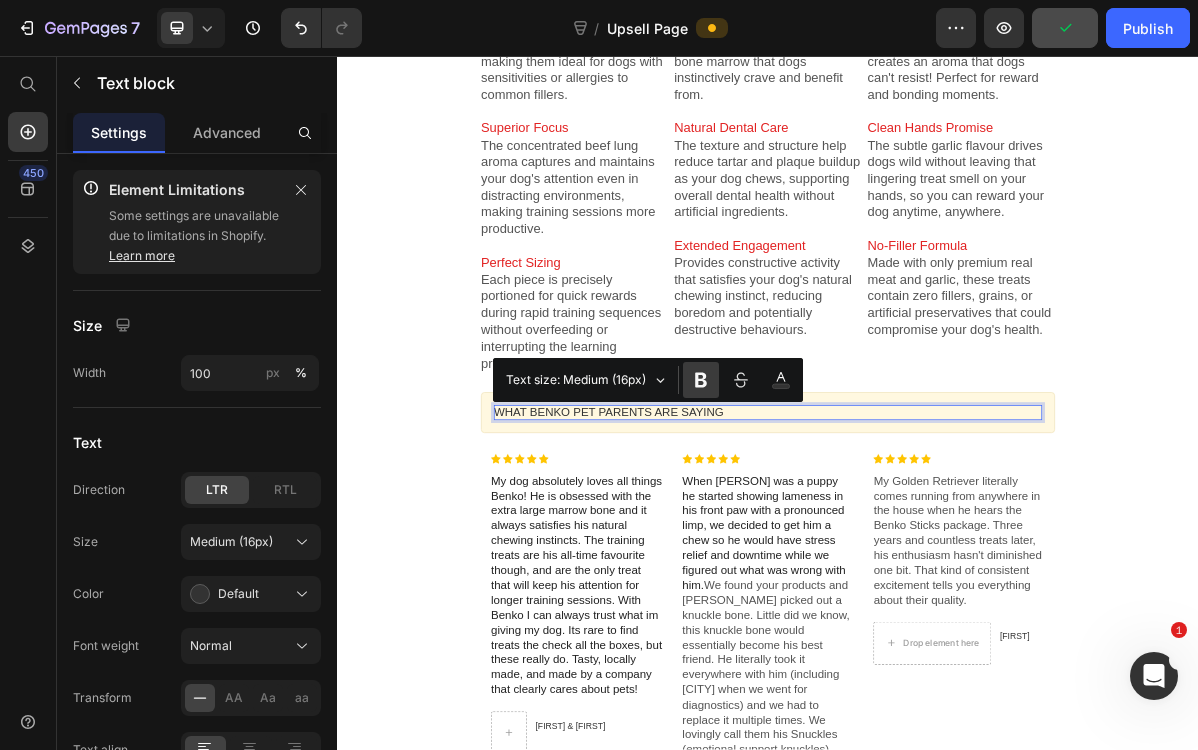 click 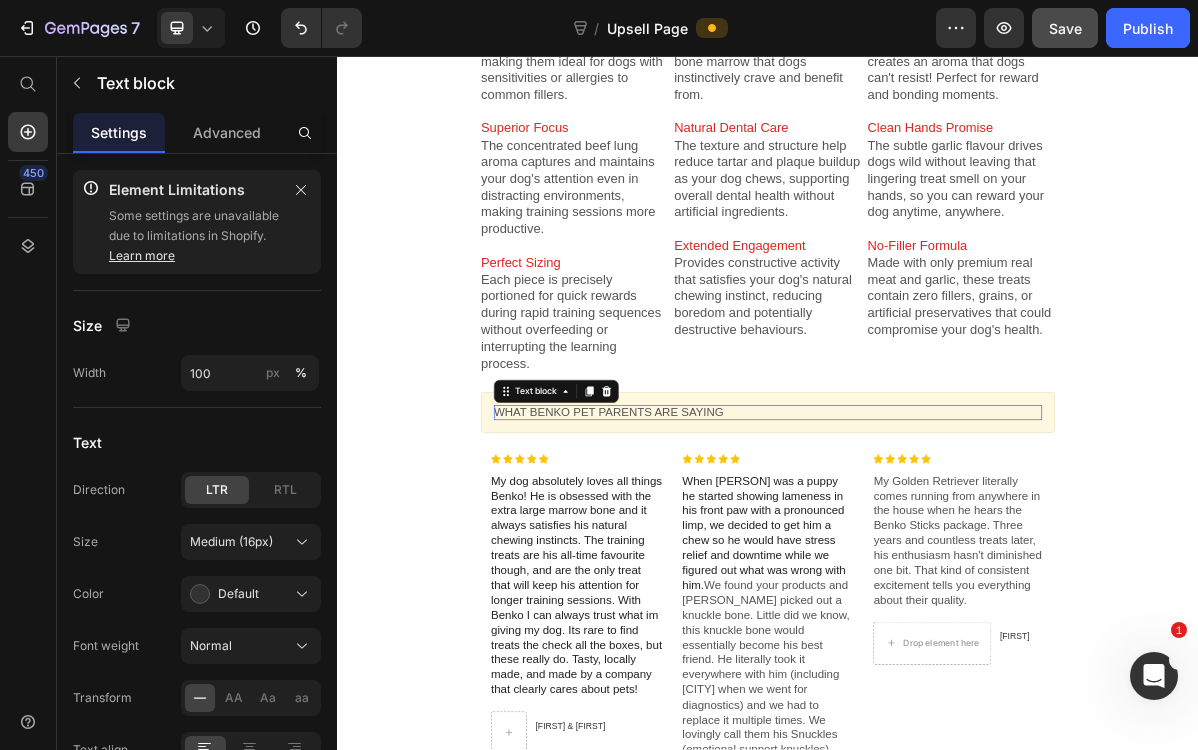 click on "WHAT BENKO PET PARENTS ARE SAYING" at bounding box center [937, 553] 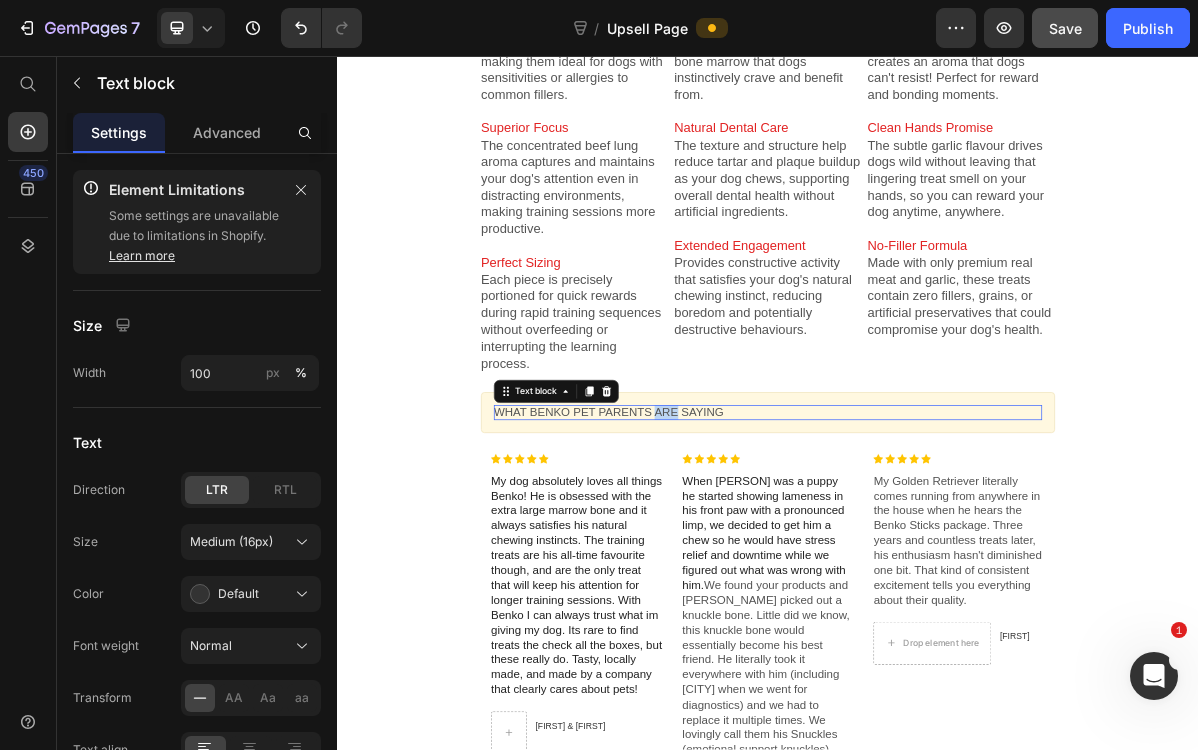 click on "WHAT BENKO PET PARENTS ARE SAYING" at bounding box center (937, 553) 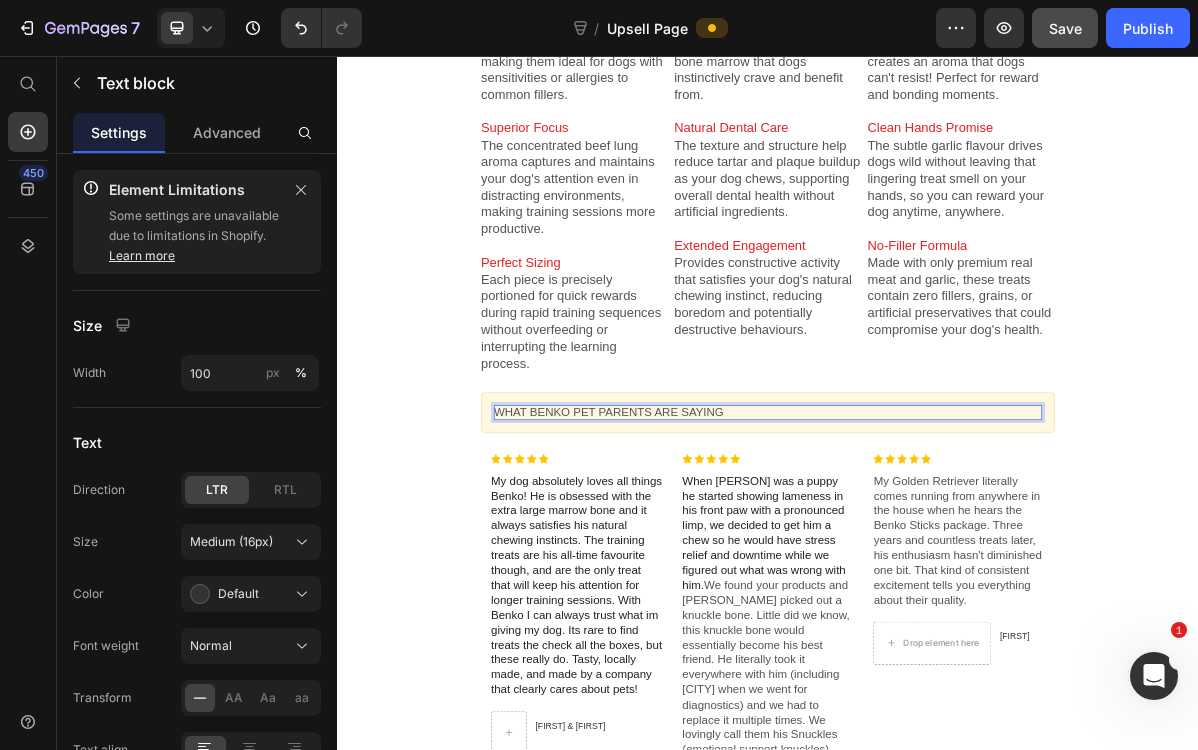 click on "WHAT BENKO PET PARENTS ARE SAYING" at bounding box center (937, 553) 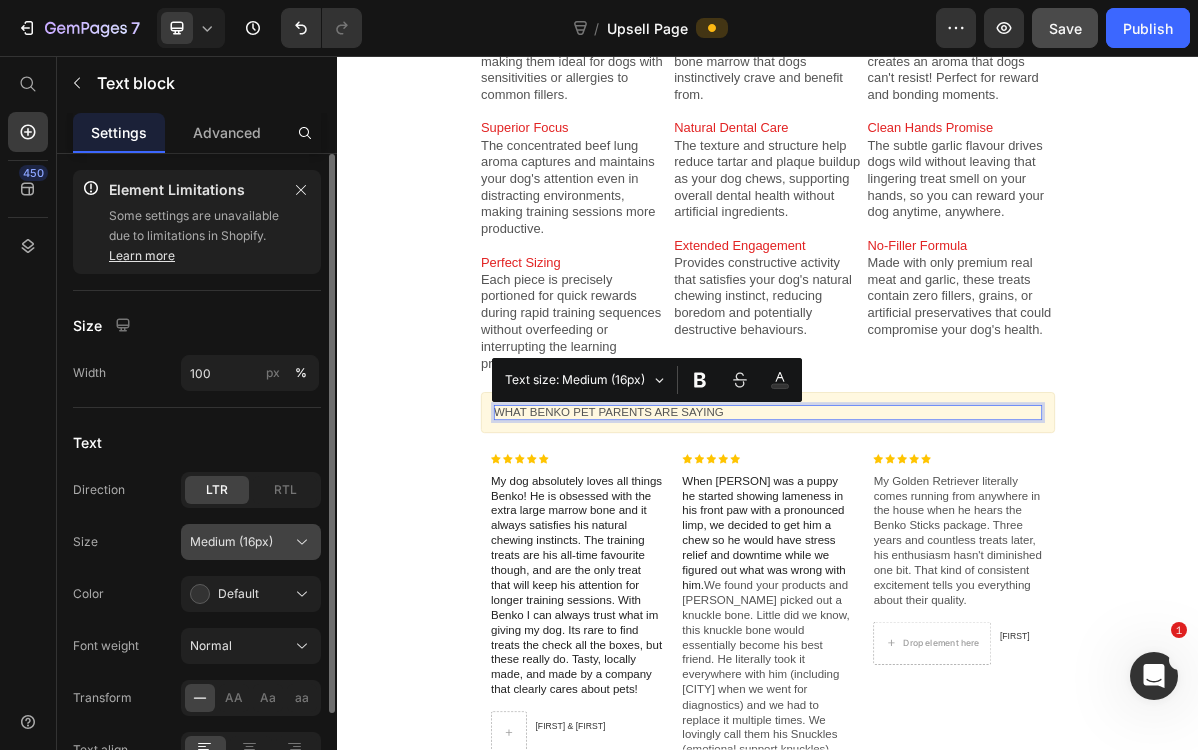click on "Medium (16px)" at bounding box center [231, 542] 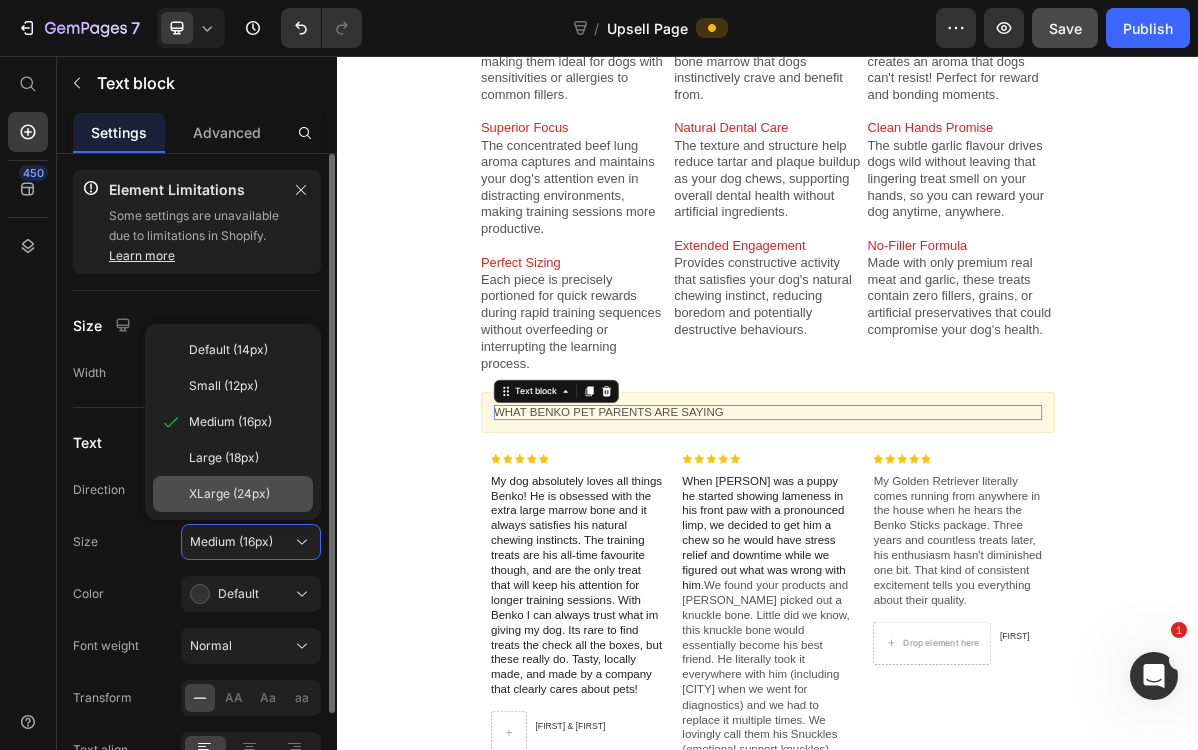 click on "XLarge (24px)" at bounding box center [229, 494] 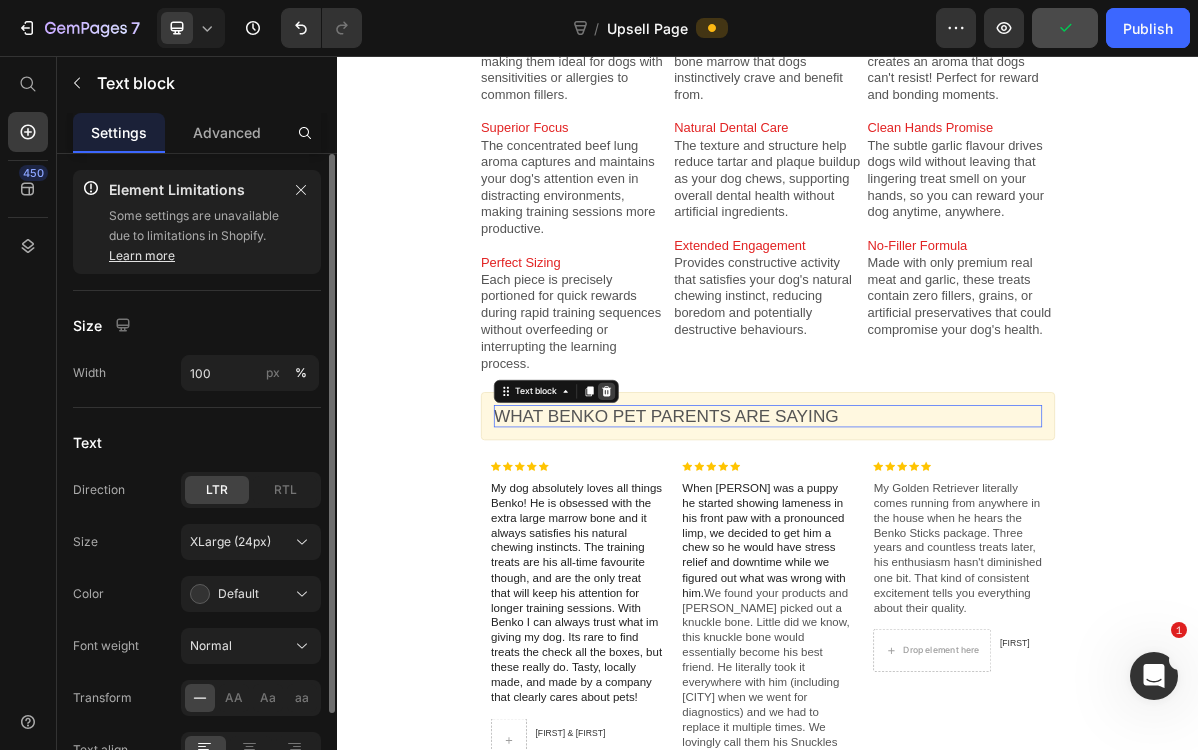 click 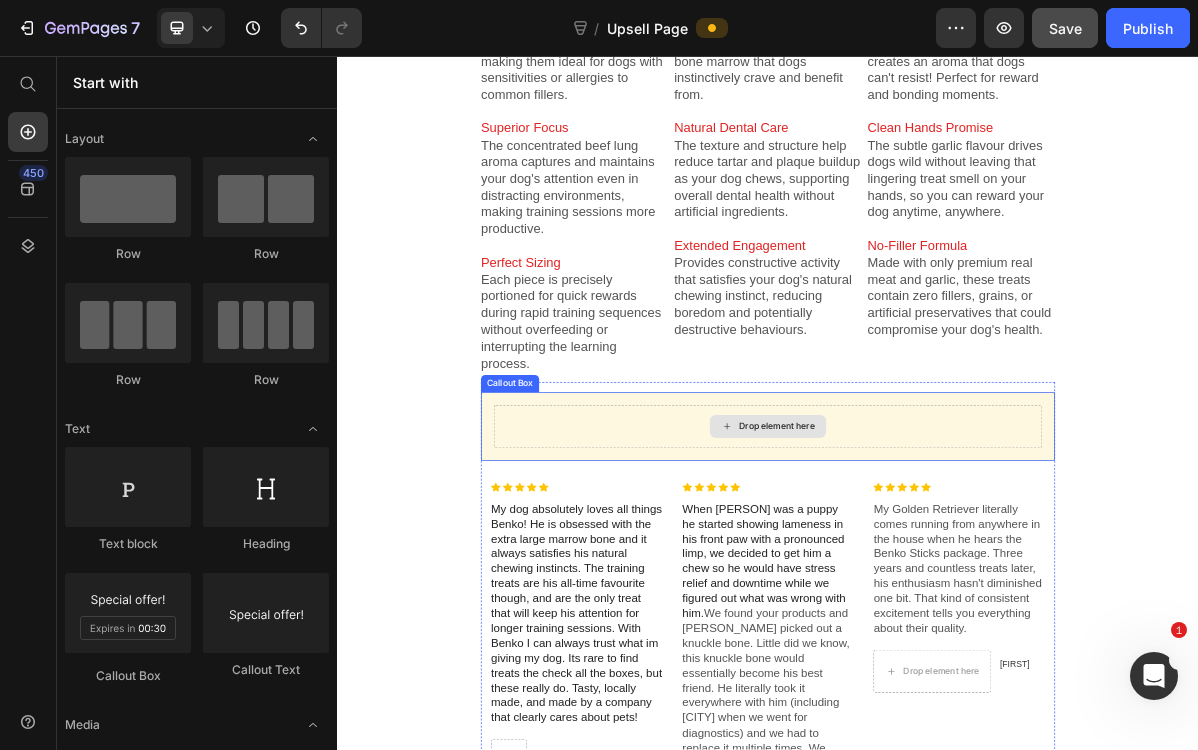 click on "Drop element here" at bounding box center [949, 573] 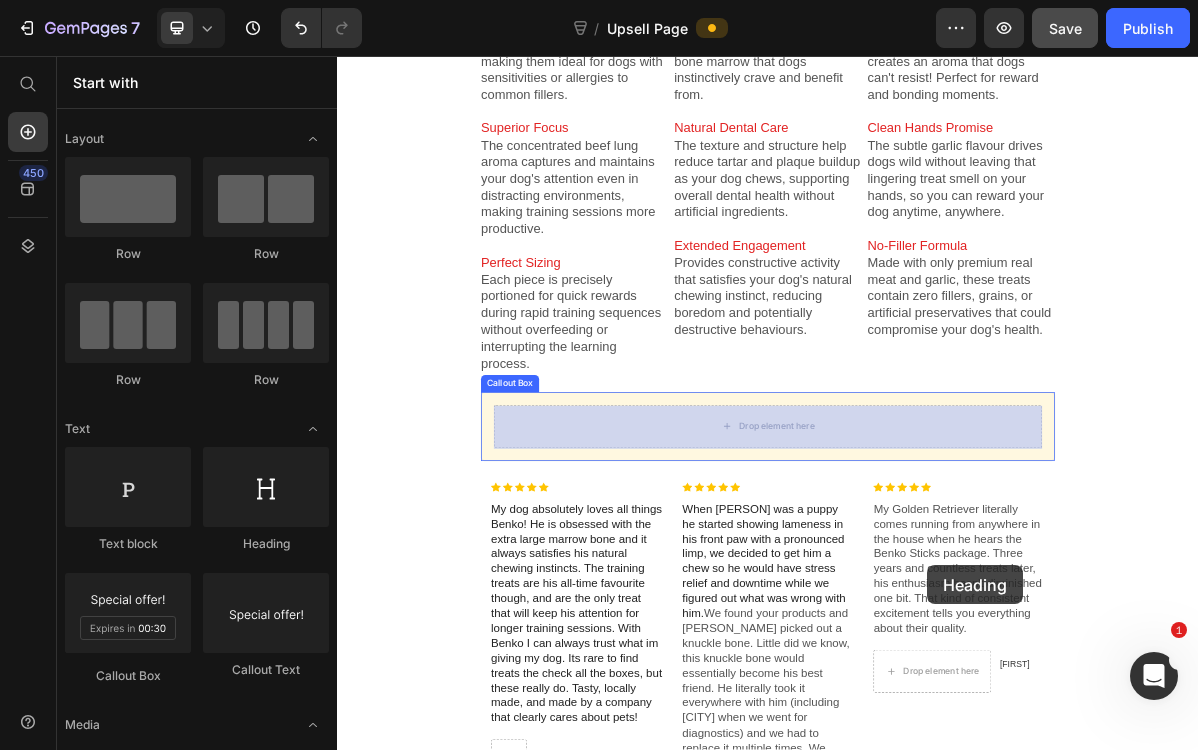 drag, startPoint x: 613, startPoint y: 552, endPoint x: 922, endPoint y: 567, distance: 309.36386 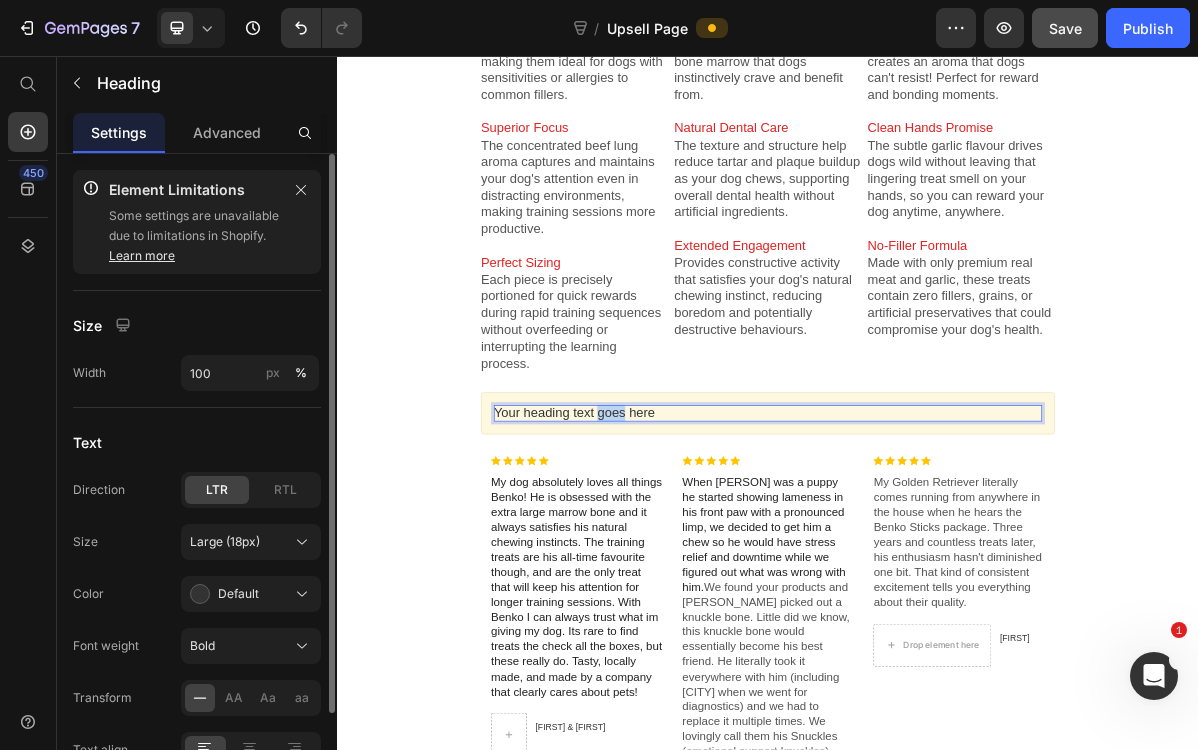 click on "Your heading text goes here" at bounding box center (937, 554) 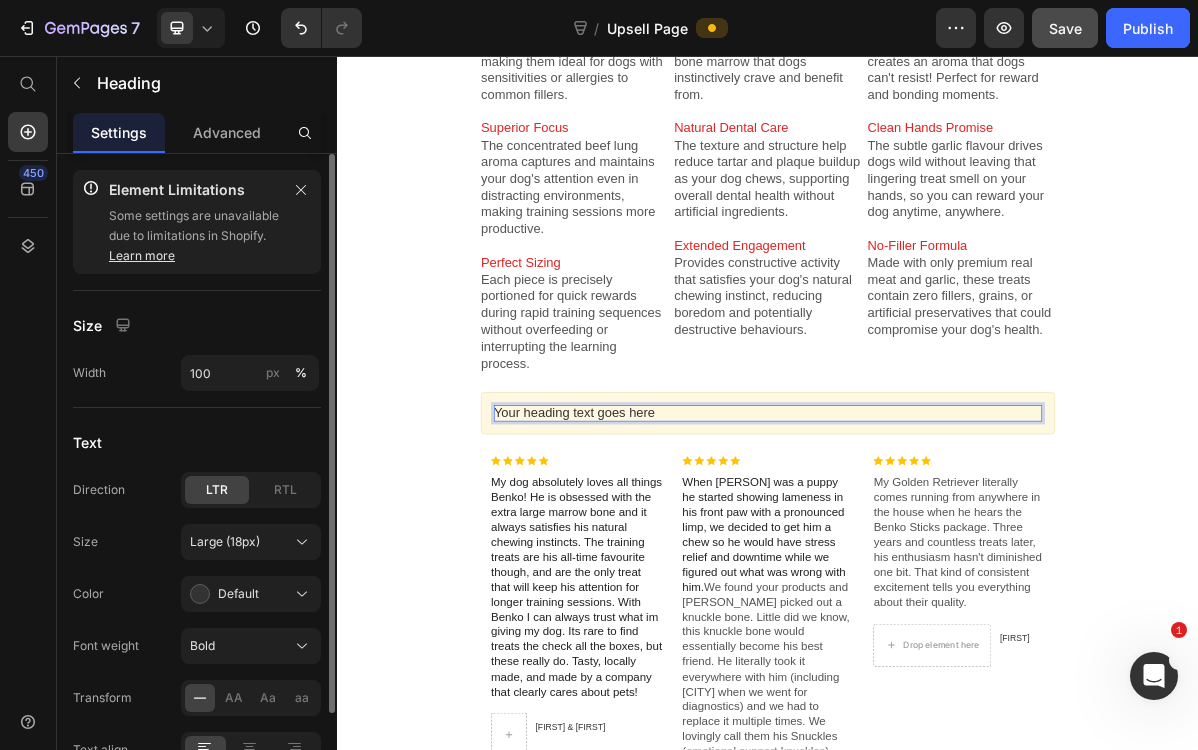 click on "Your heading text goes here" at bounding box center [937, 554] 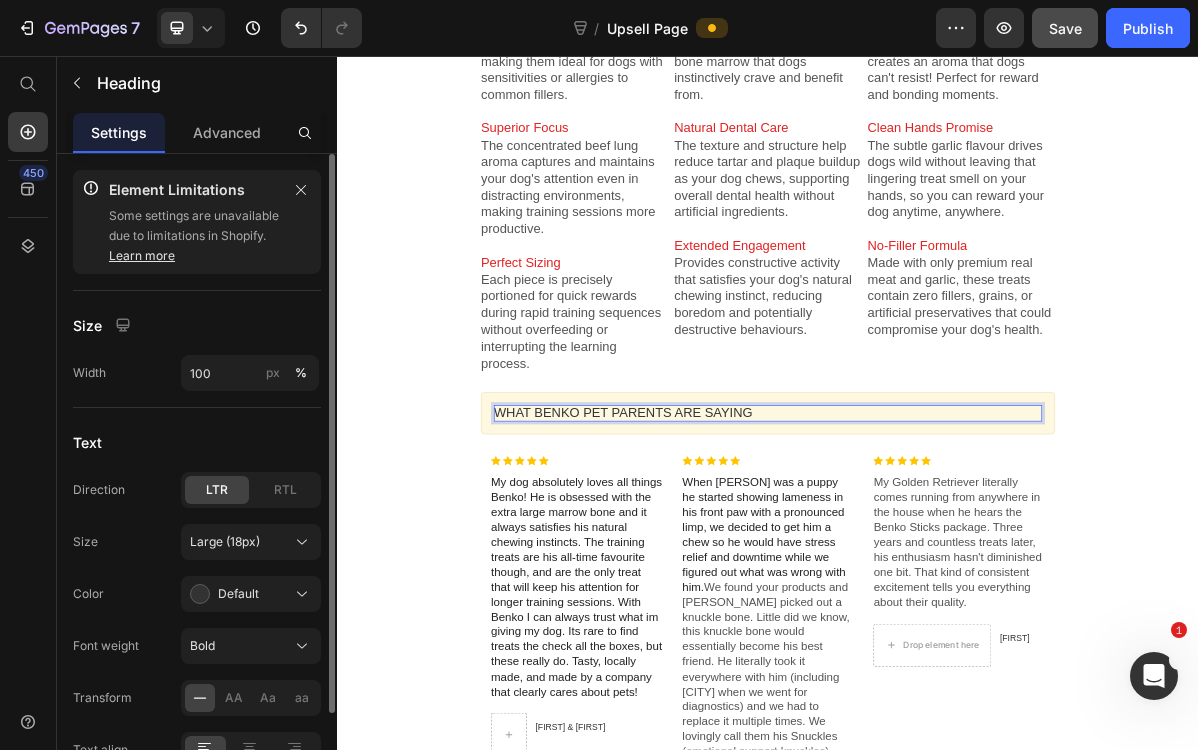 click on "WHAT BENKO PET PARENTS ARE SAYING" at bounding box center [937, 554] 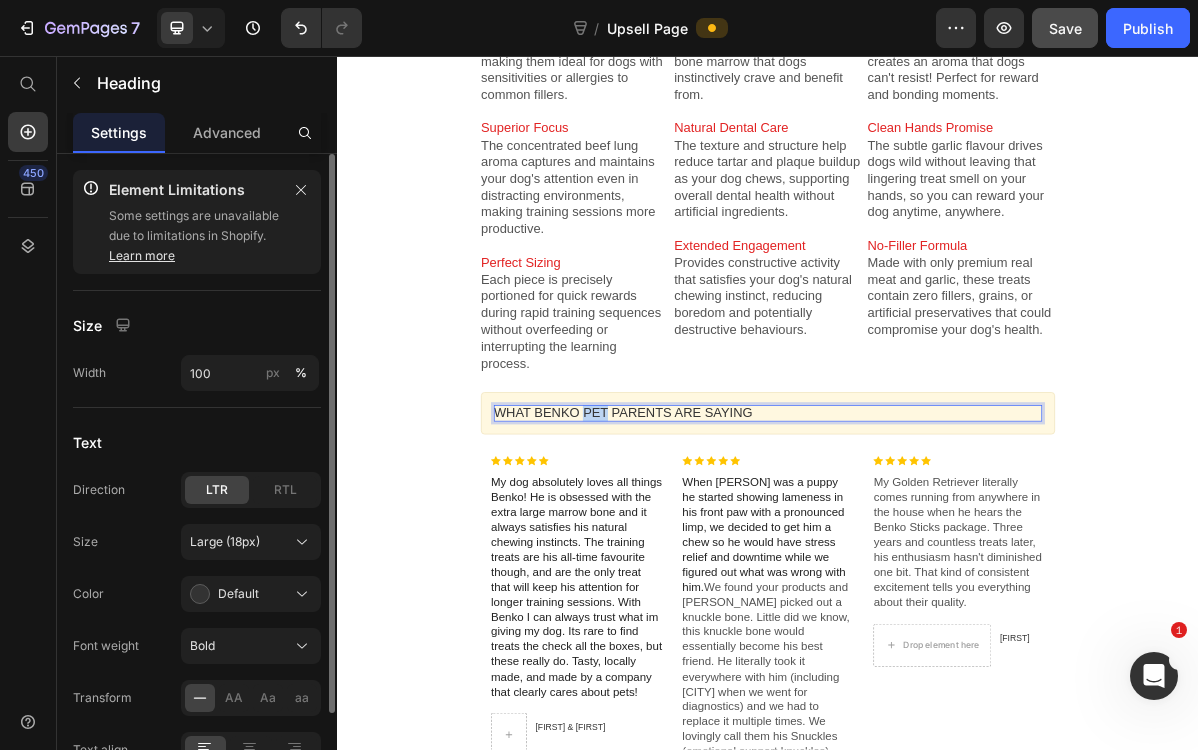click on "WHAT BENKO PET PARENTS ARE SAYING" at bounding box center (937, 554) 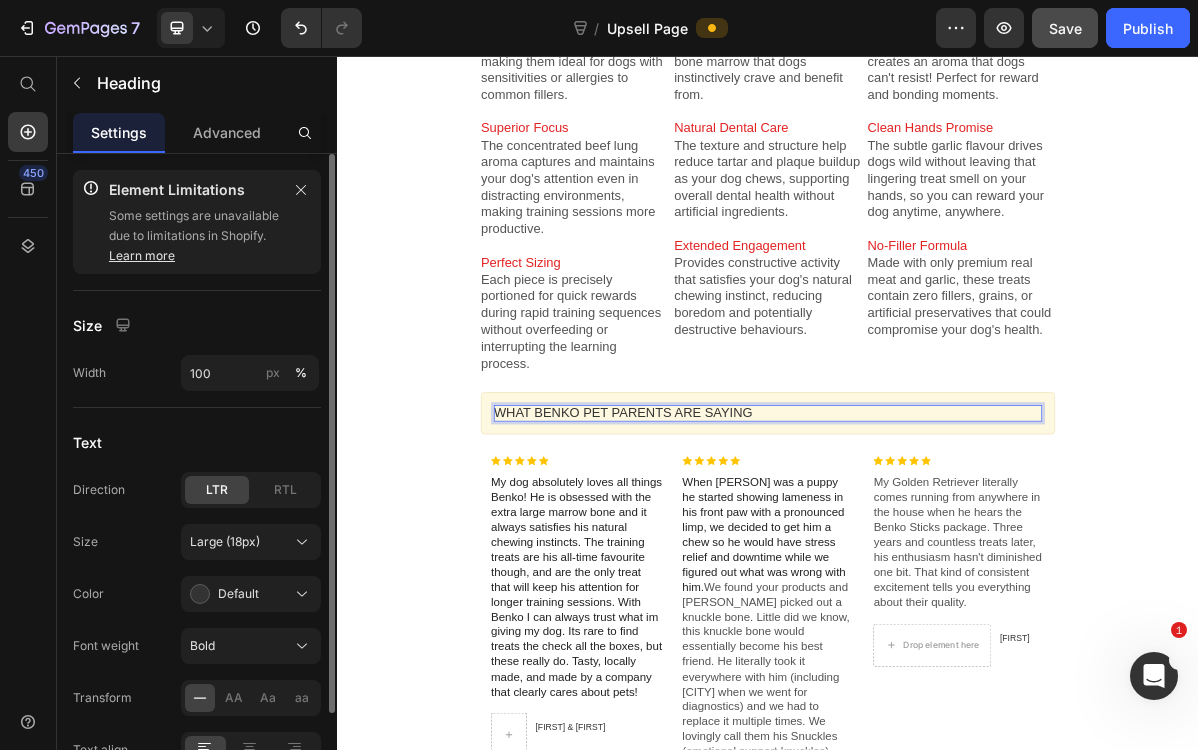 click on "WHAT BENKO PET PARENTS ARE SAYING" at bounding box center [937, 554] 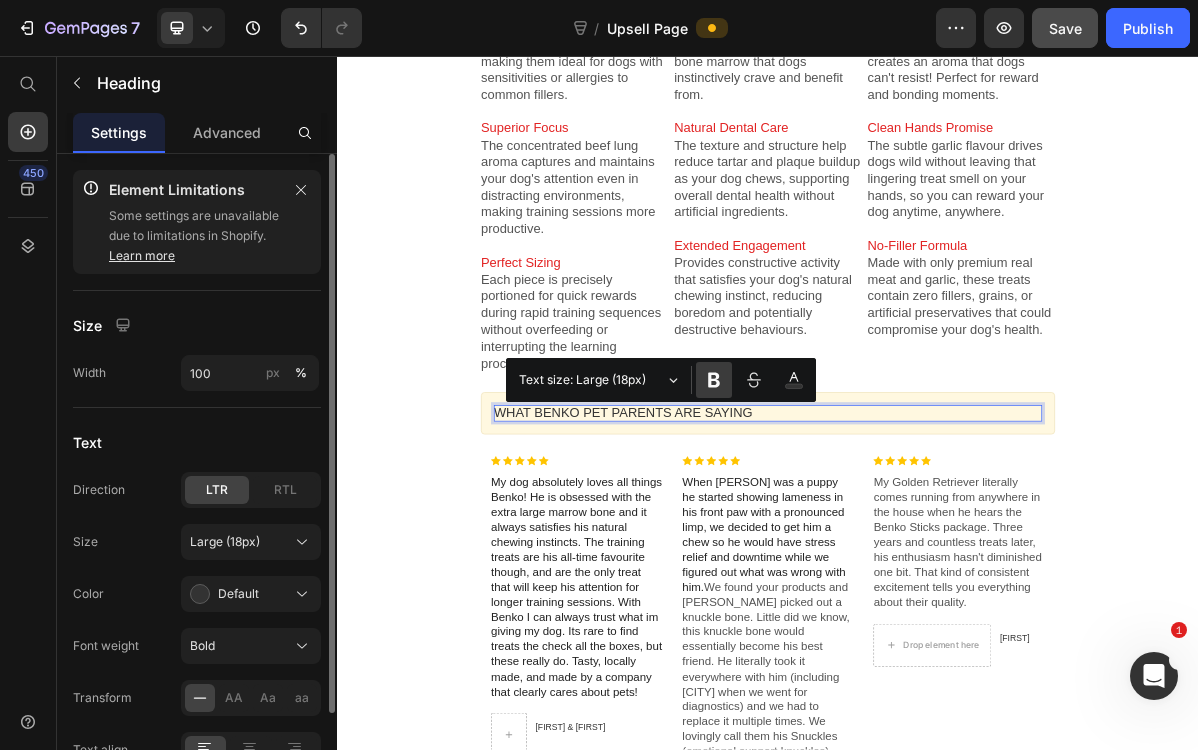 click 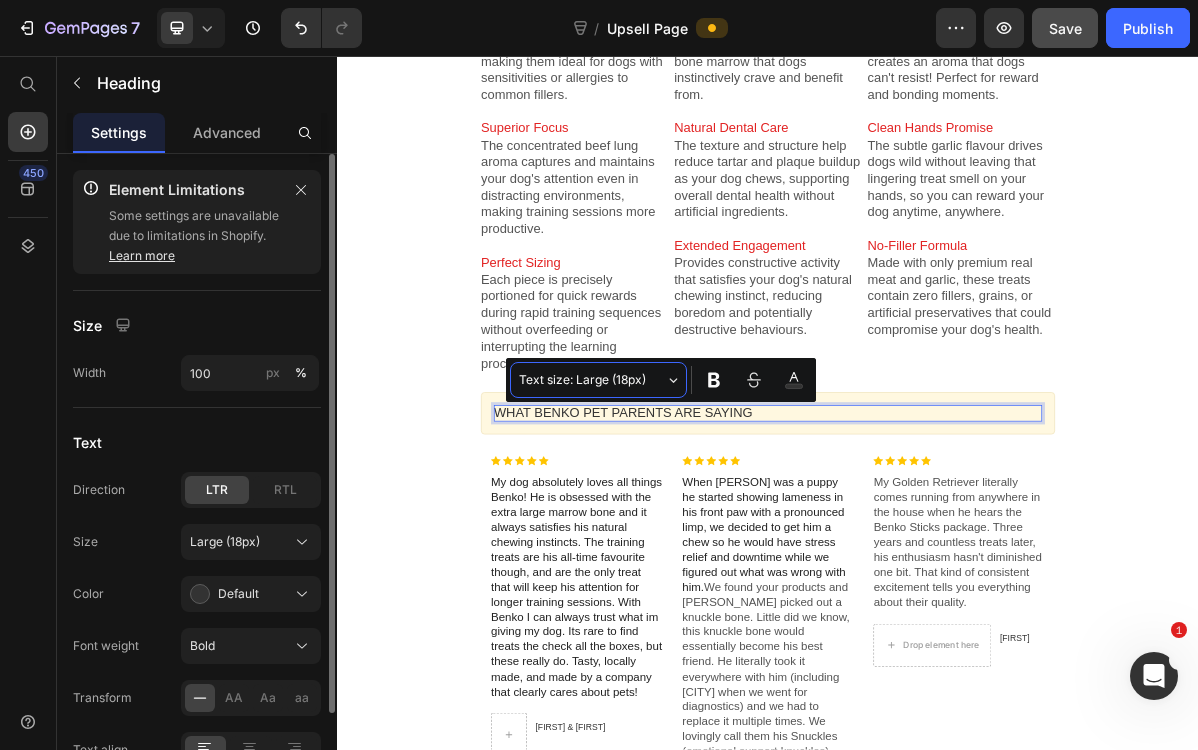 click on "Text size: Large (18px)" at bounding box center [598, 380] 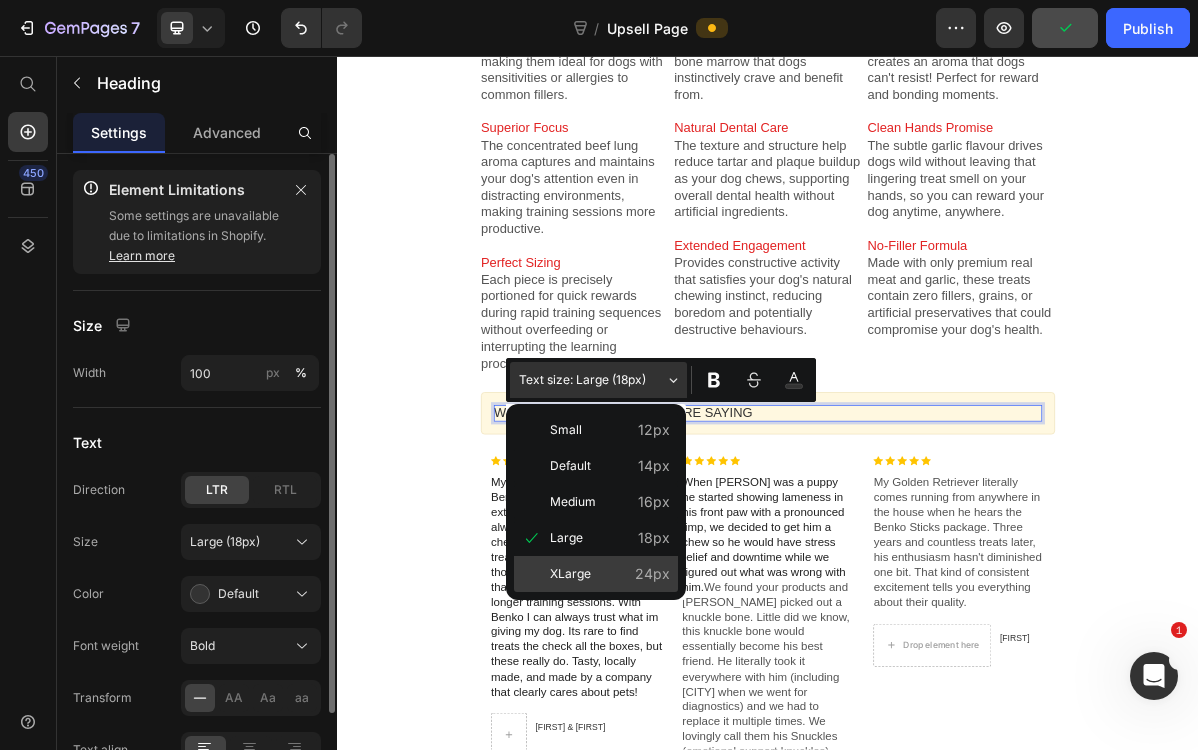 click on "XLarge" at bounding box center (610, 574) 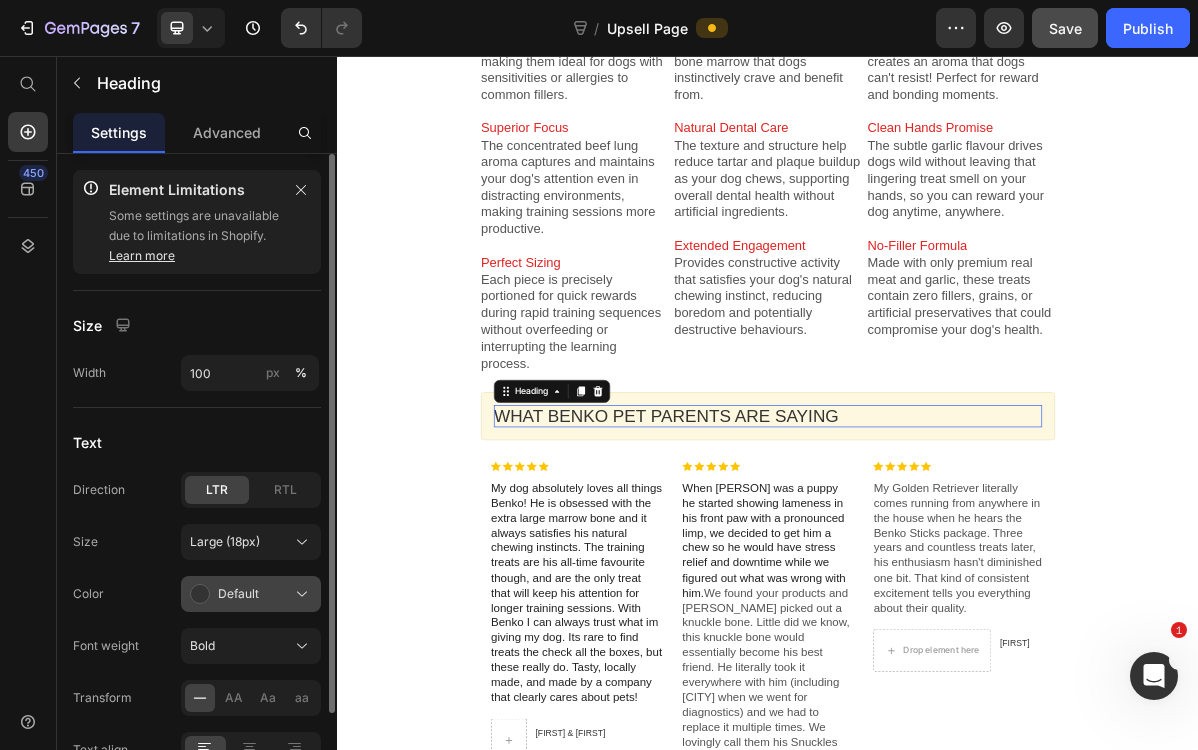 click 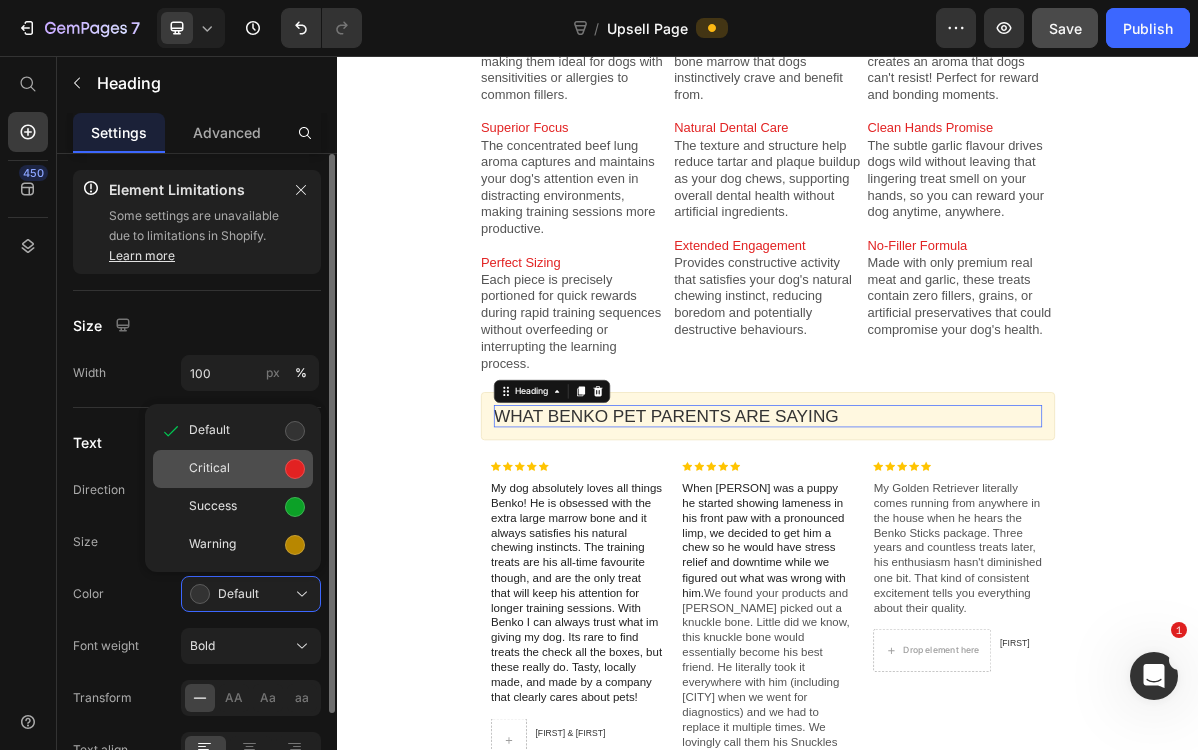 click 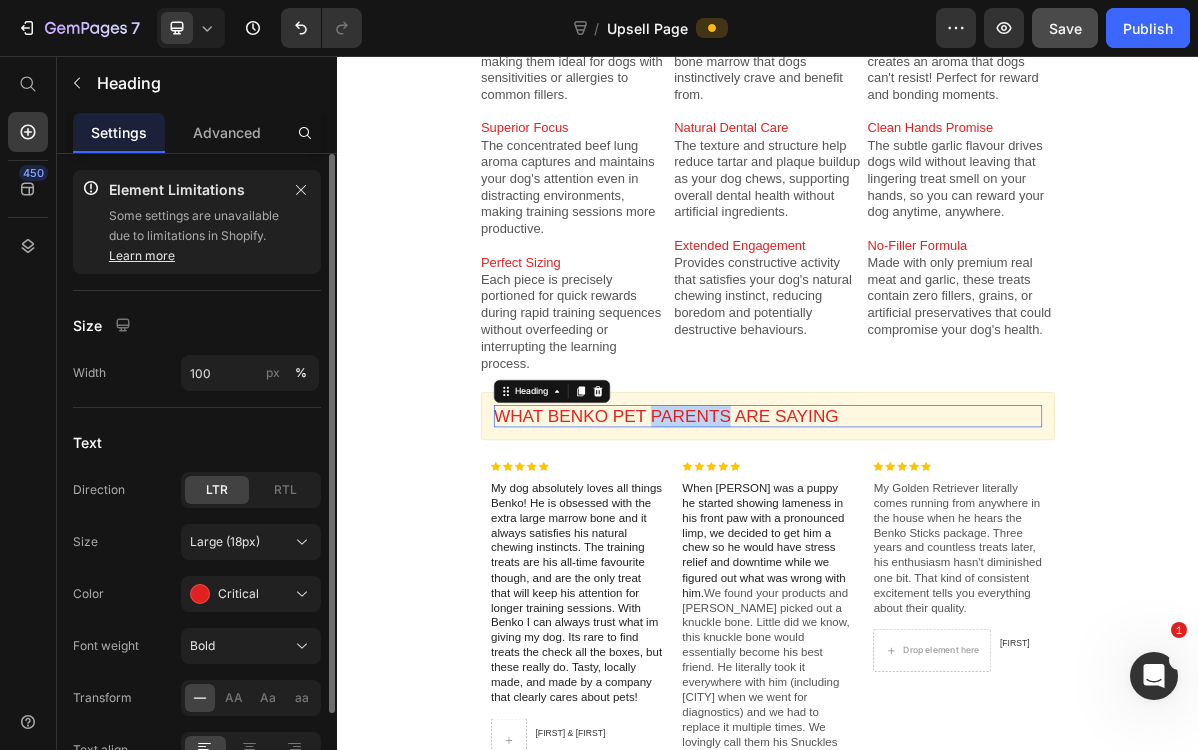 click on "WHAT BENKO PET PARENTS ARE SAYING" at bounding box center (795, 558) 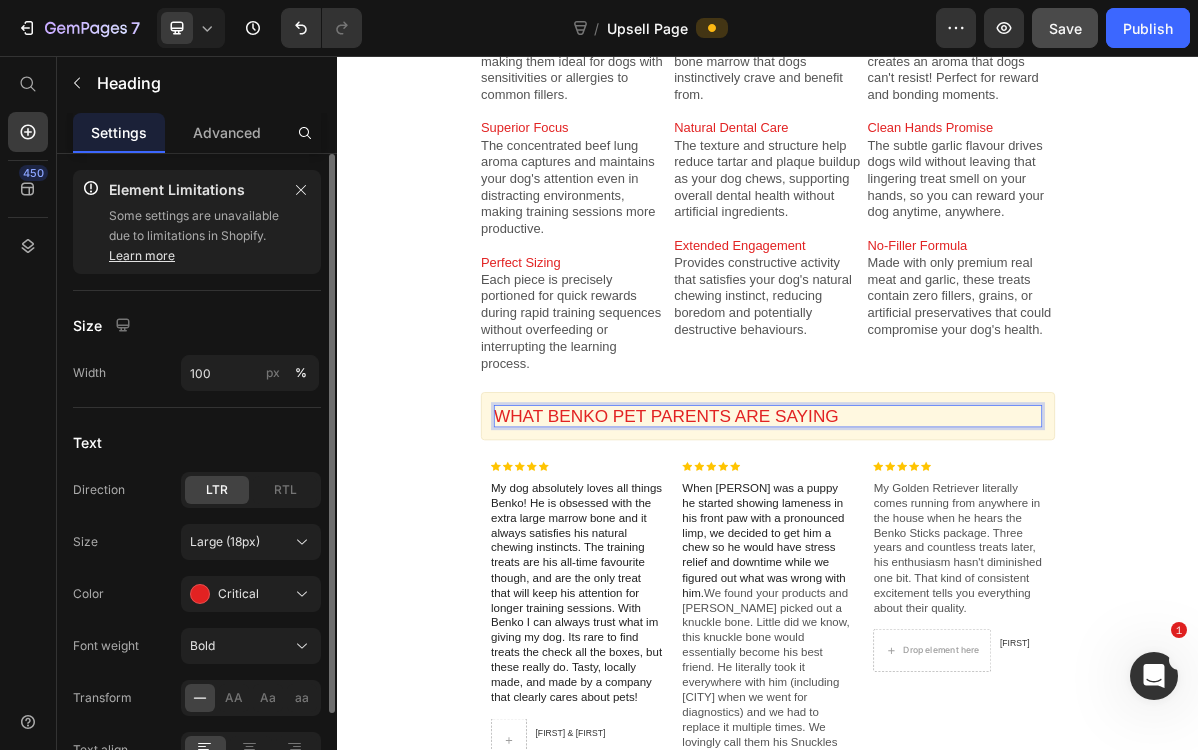 click on "WHAT BENKO PET PARENTS ARE SAYING" at bounding box center (795, 558) 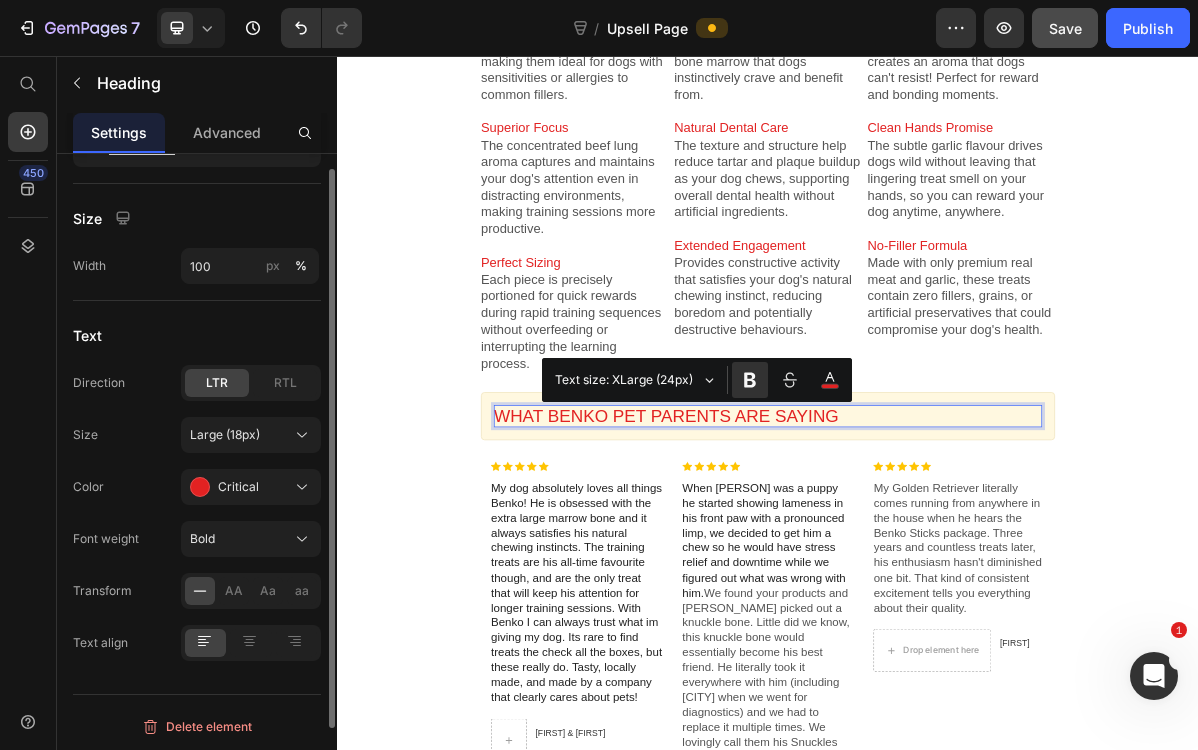 scroll, scrollTop: 109, scrollLeft: 0, axis: vertical 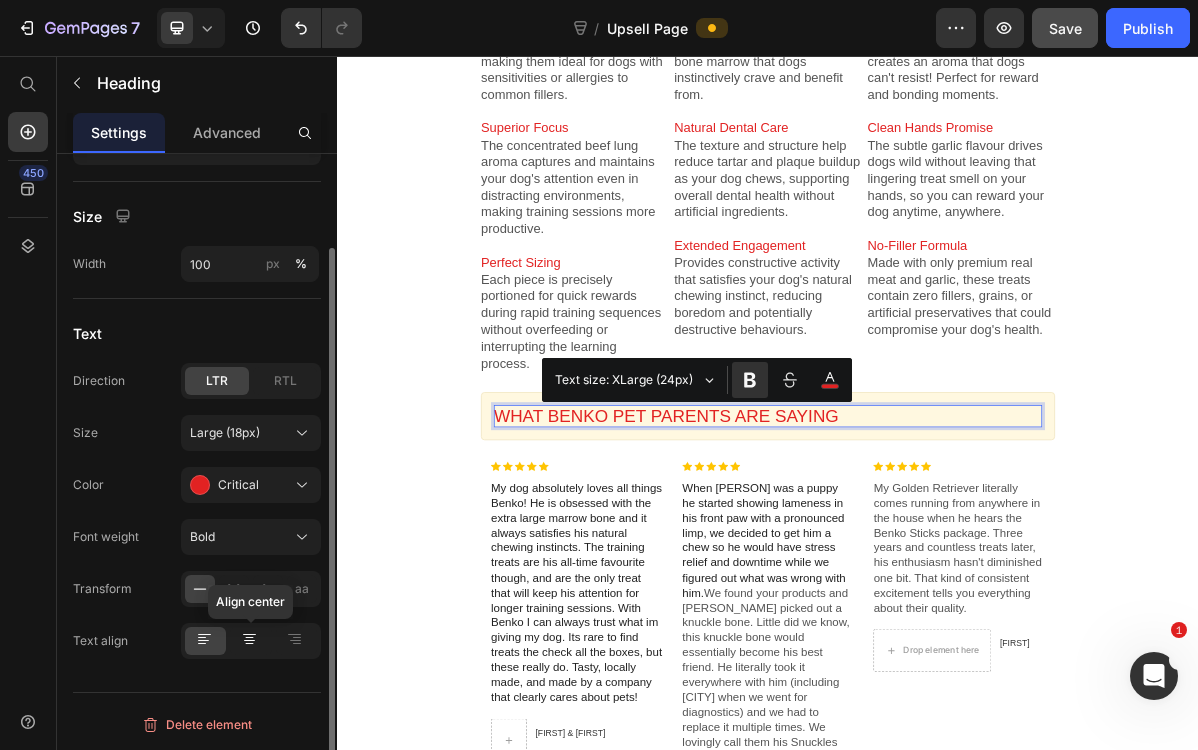click 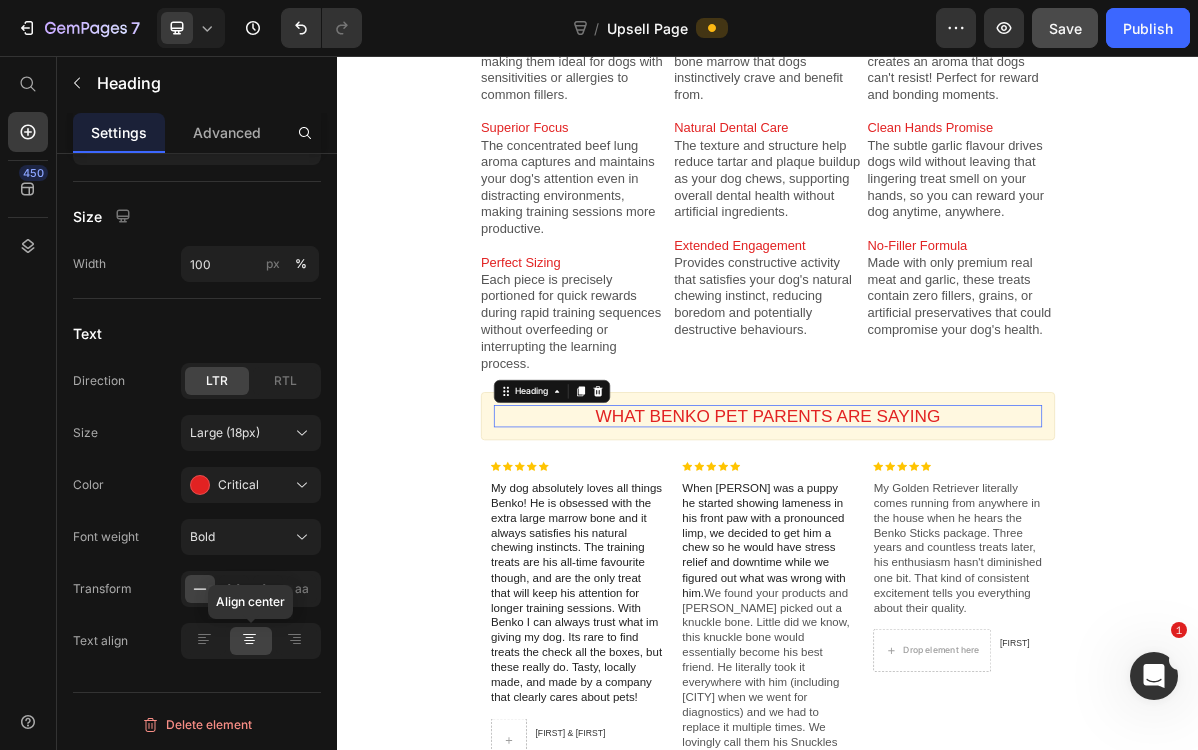 click on "When Severus was a puppy he started showing lameness in his front paw with a pronounced limp, we decided to get him a chew so he would have stress relief and downtime while we figured out what was wrong with him." at bounding box center (932, 731) 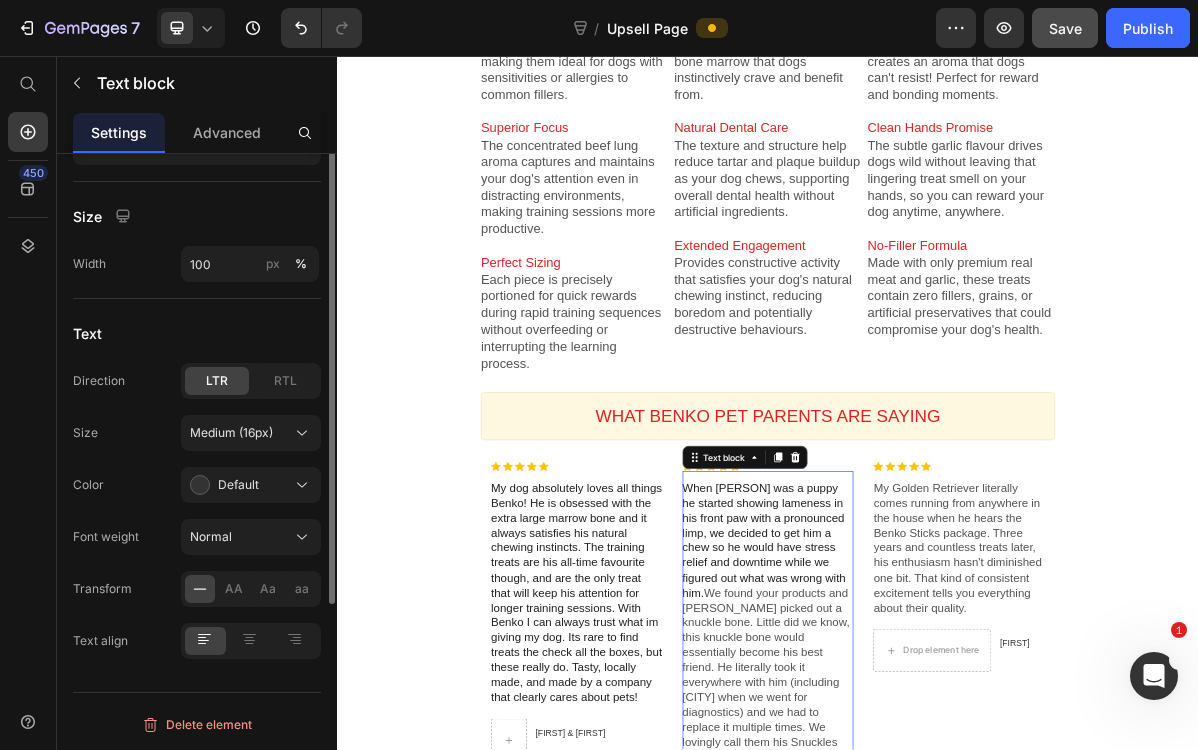 scroll, scrollTop: 0, scrollLeft: 0, axis: both 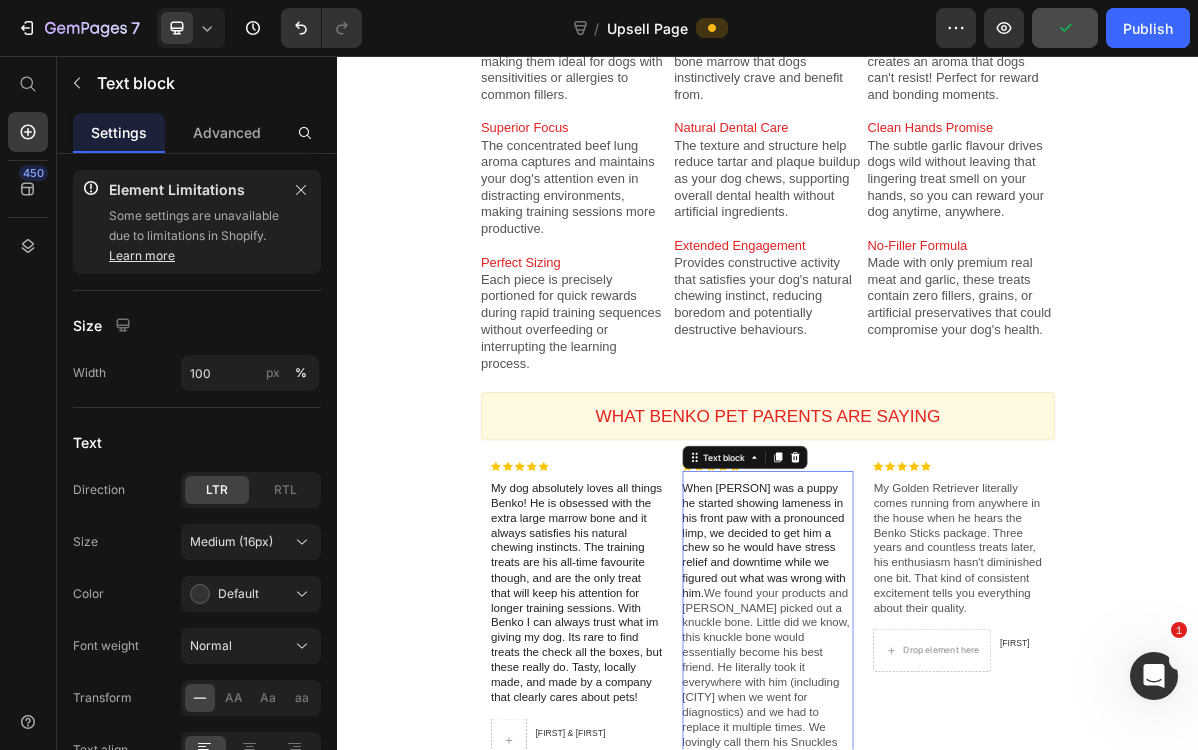 click on "WAIT! A Special Opportunity YOUR DOG WILL LOVE Callout Text grab the complete benko bundle & save 15% Callout Text Offer expires in: 04:25 Countdown Timer Callout Box Section 1 Product Images The Complete Benko Bundle Product Title Only available at this moment - not offered in our regular store! Text block Image 4.9 of 5 (682 reviews) Text block Row Show your furry family member how much you really care with this special bundle we know they'll love! The Complete Benko Bundle includes:  Text block ✔ Text block 3 - Mini Beef Knuckles     Text block Row ✔ Text block 1 - 100% Beef  Lung Training Treats  Text block Row ✔ Text block 1 - Bonus Benko Garlic Sticks Text block Row $63.71 Price $74.95 Price (Save 15%) Discount Tag Row Show price breakdown Price Breakdown Take the deal Accept Button Decline offer Decline Button Row Product Offer Section 2 WHY YOUR DOG's going to LOVE THE ENTIRE BENKO BUNDLE Heading Callout Box Image Image Image Row TRAINING TREATS Heading Single-Ingredient Purity" at bounding box center (937, 63) 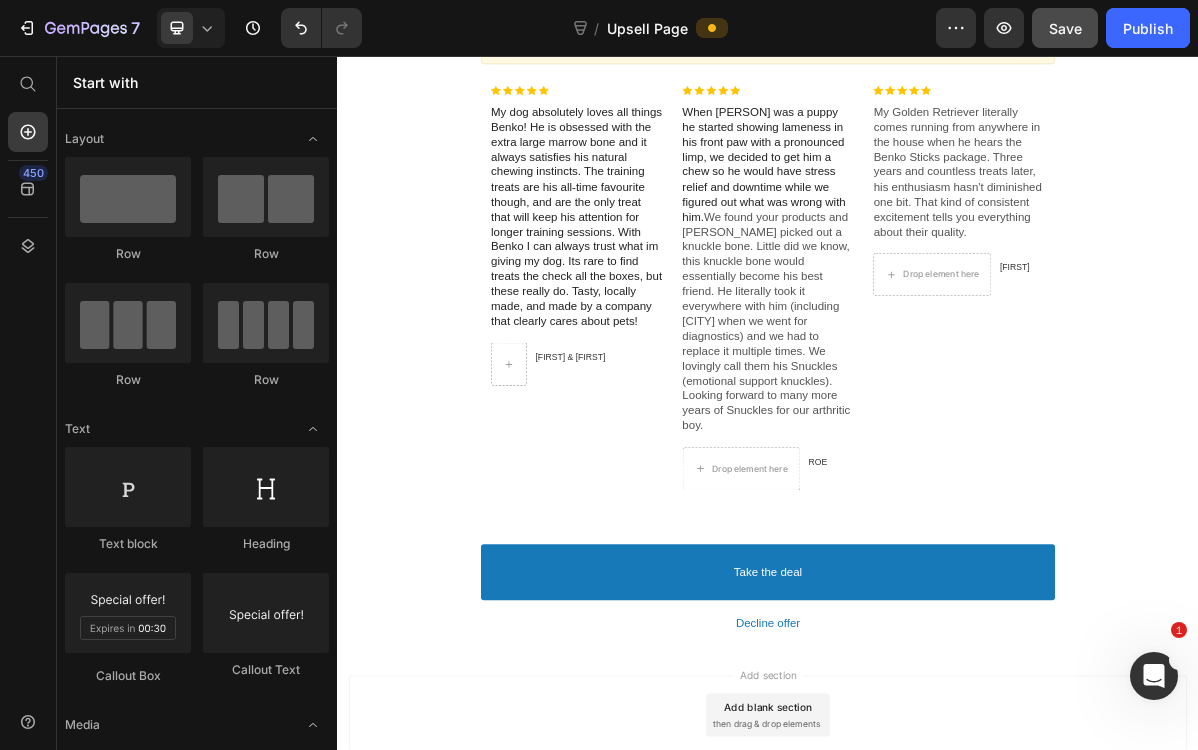 scroll, scrollTop: 2085, scrollLeft: 0, axis: vertical 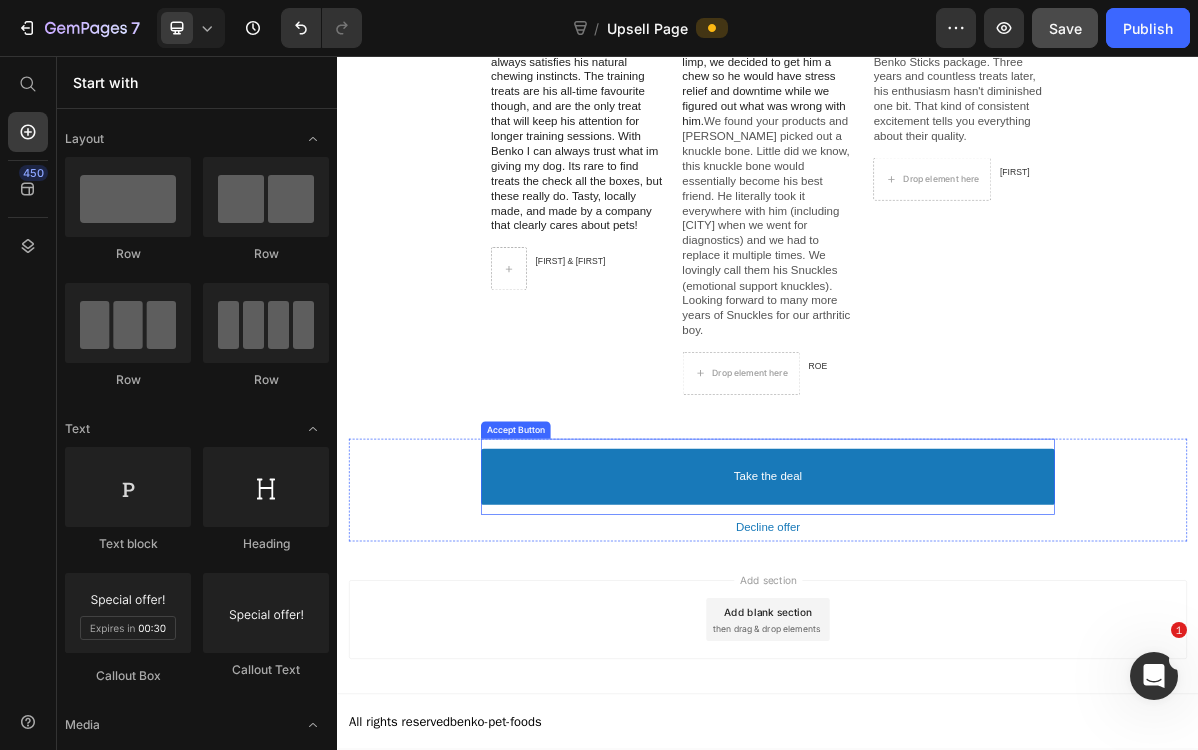 click on "Take the deal" at bounding box center (937, 643) 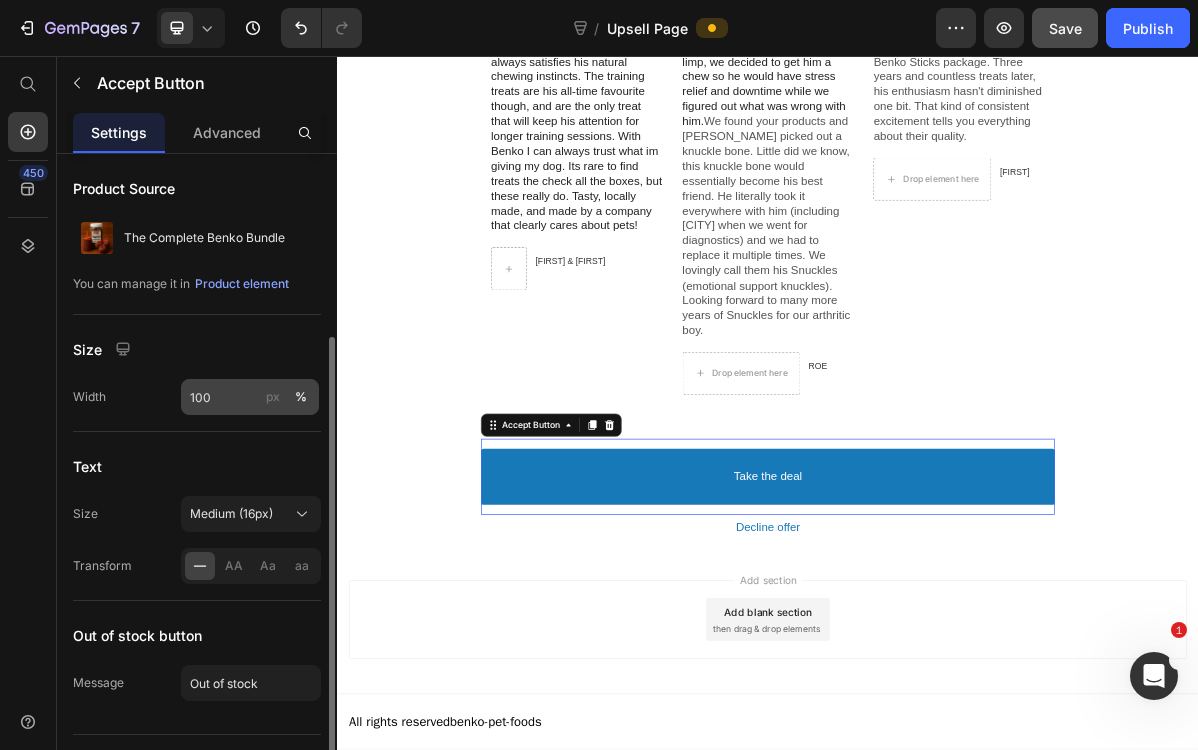 scroll, scrollTop: 179, scrollLeft: 0, axis: vertical 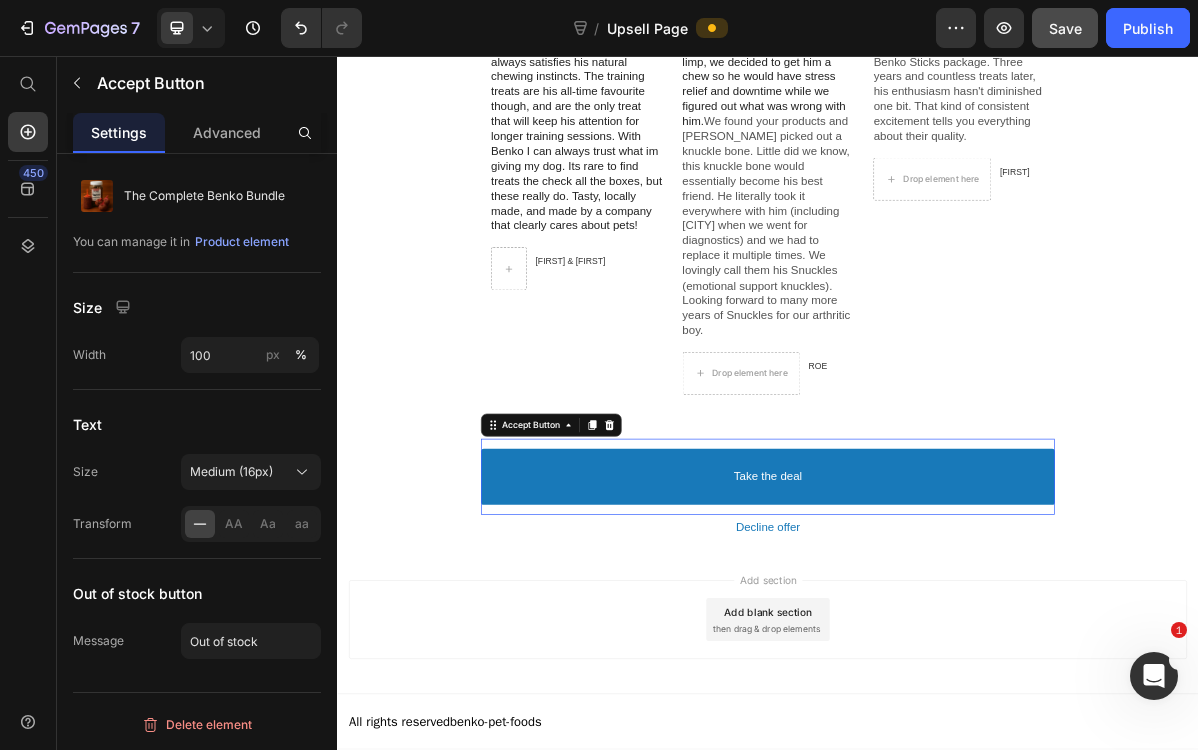 click on "Take the deal" at bounding box center (937, 643) 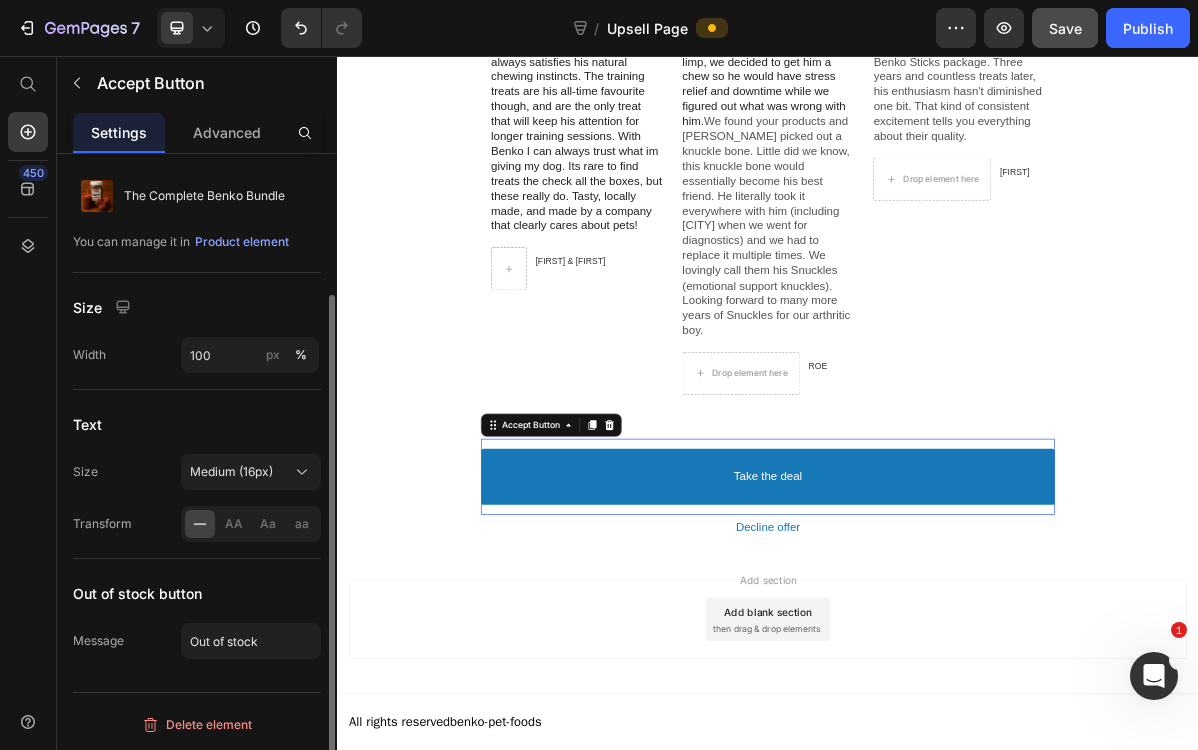 scroll, scrollTop: 0, scrollLeft: 0, axis: both 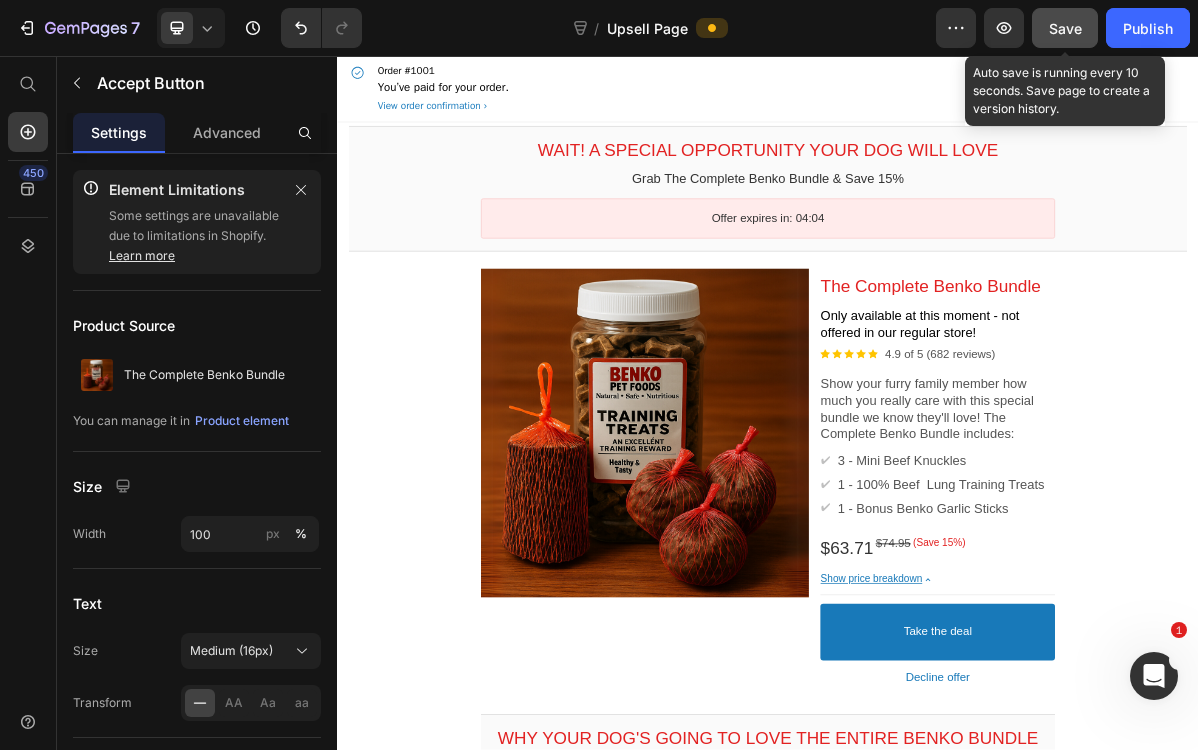 click on "Save" 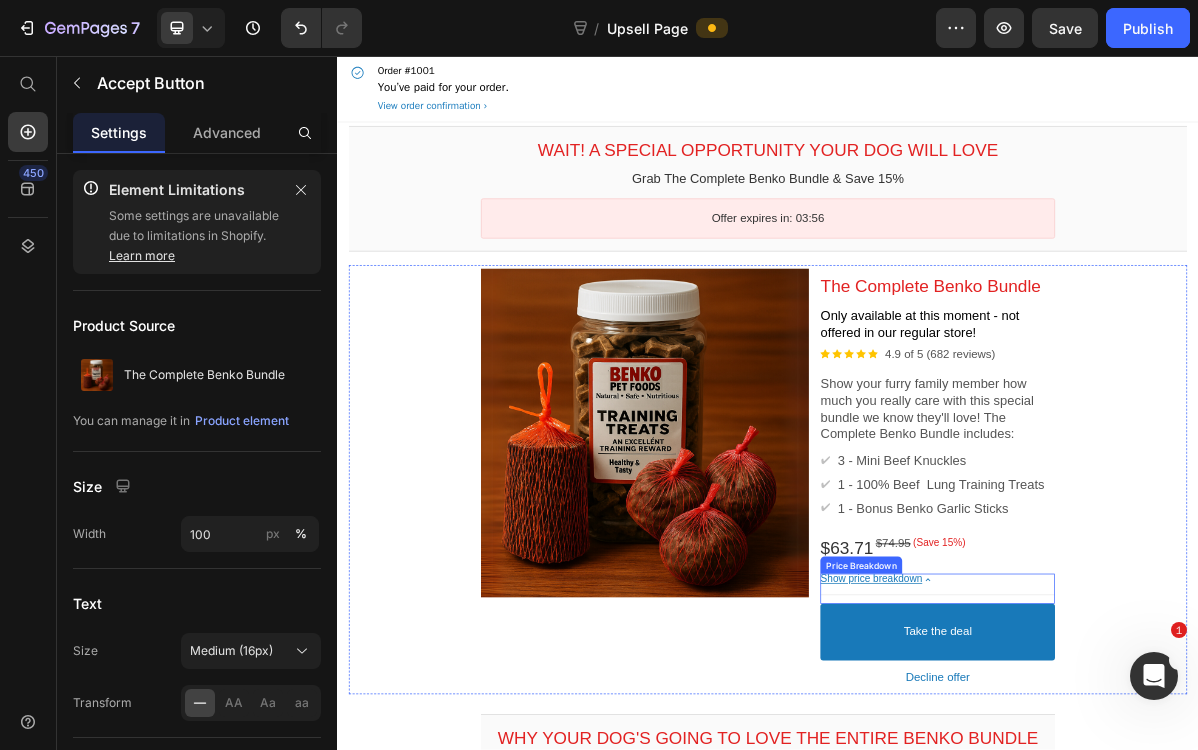 click on "Show price breakdown" at bounding box center [1081, 786] 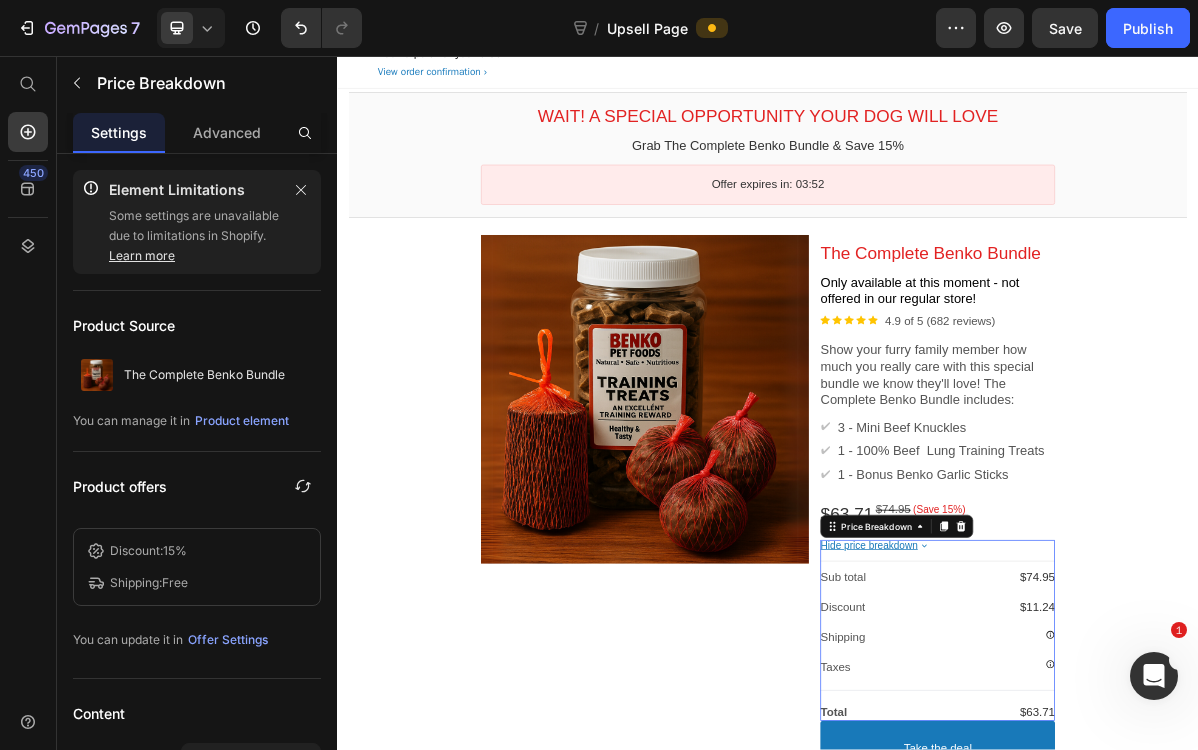 scroll, scrollTop: 42, scrollLeft: 0, axis: vertical 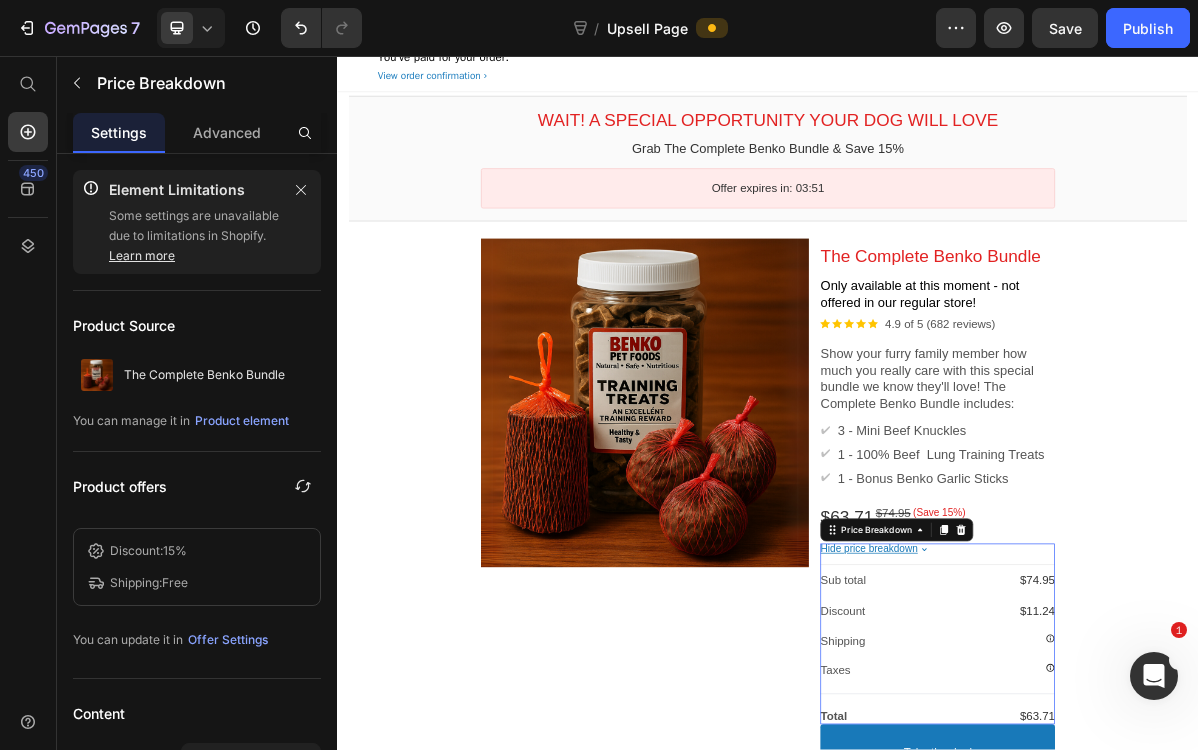 click on "Hide price breakdown" at bounding box center [1077, 744] 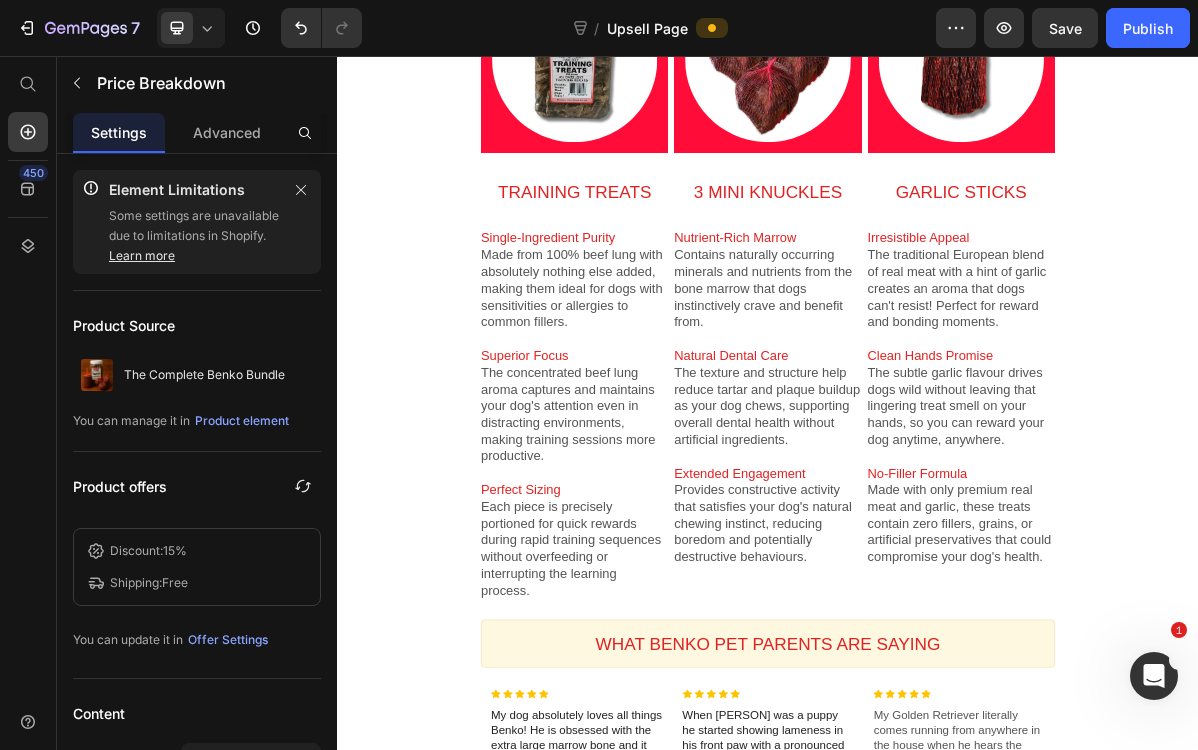 scroll, scrollTop: 0, scrollLeft: 0, axis: both 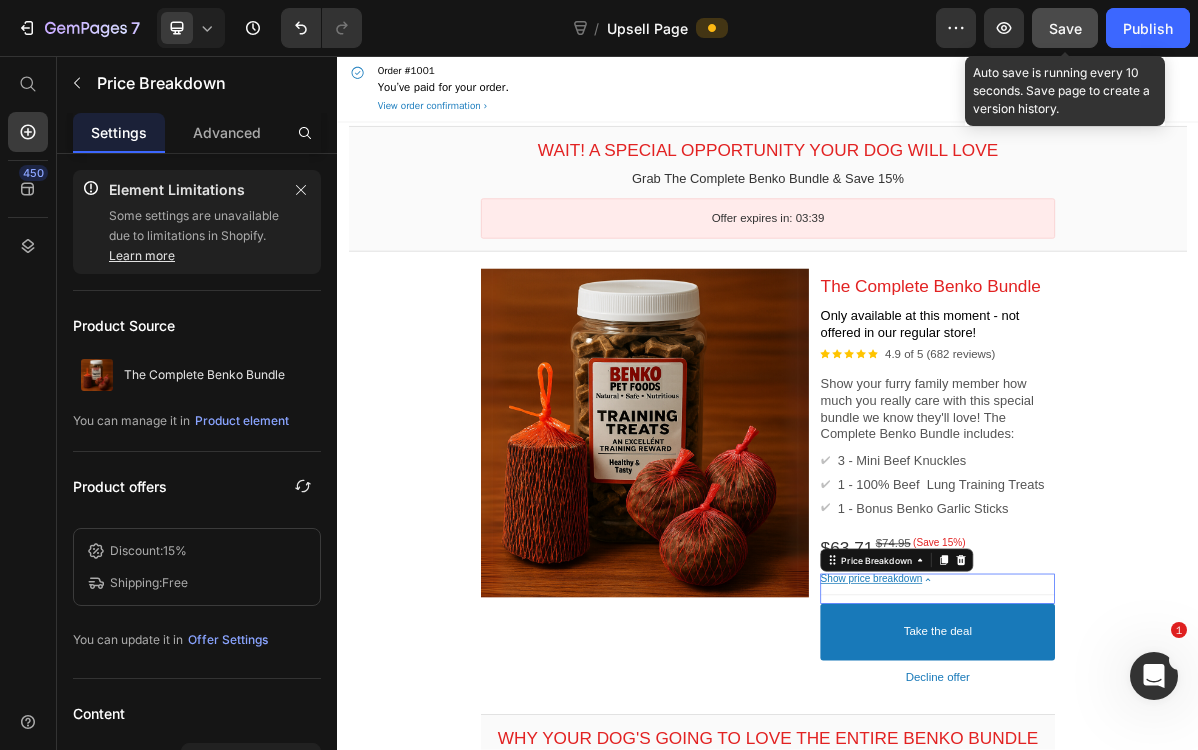 click on "Save" at bounding box center [1065, 28] 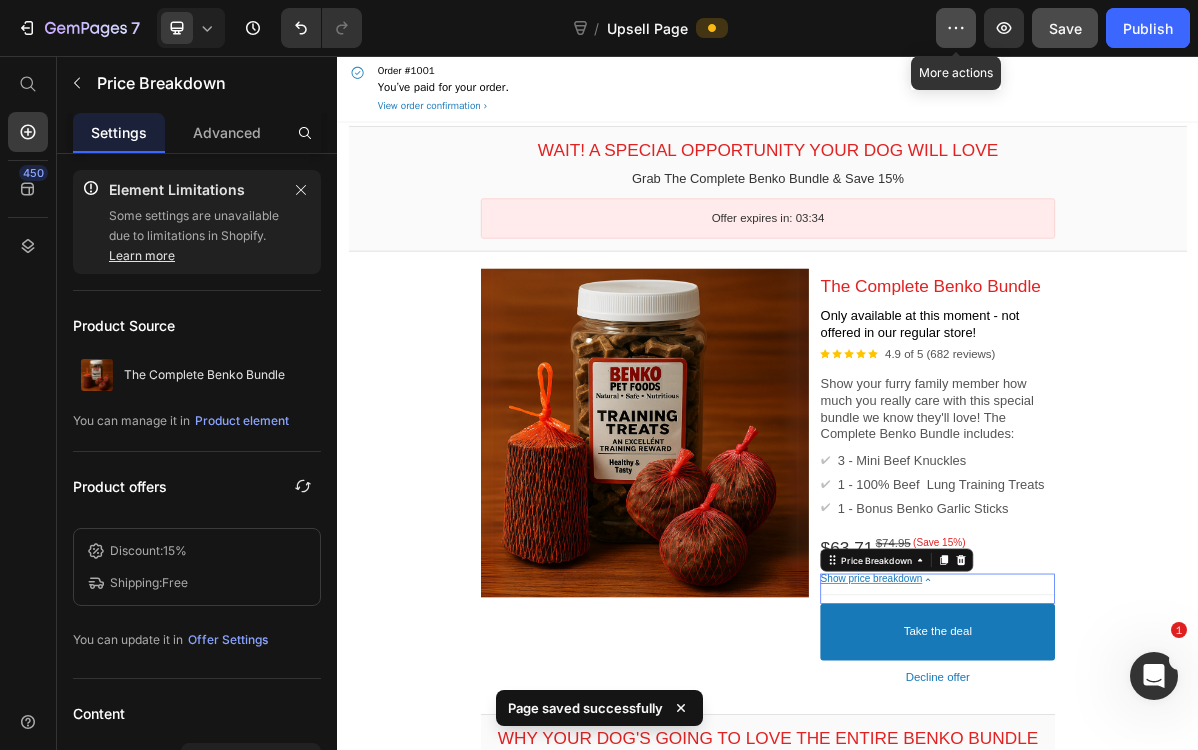 click 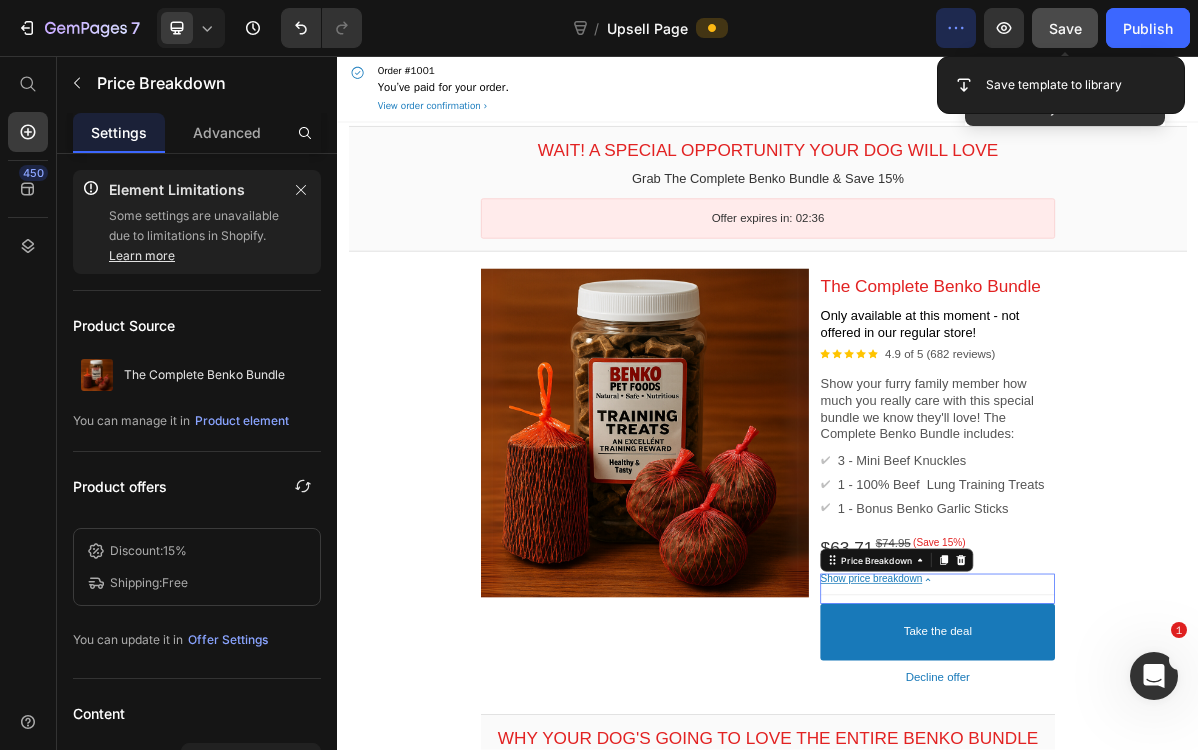 click on "Save" at bounding box center [1065, 28] 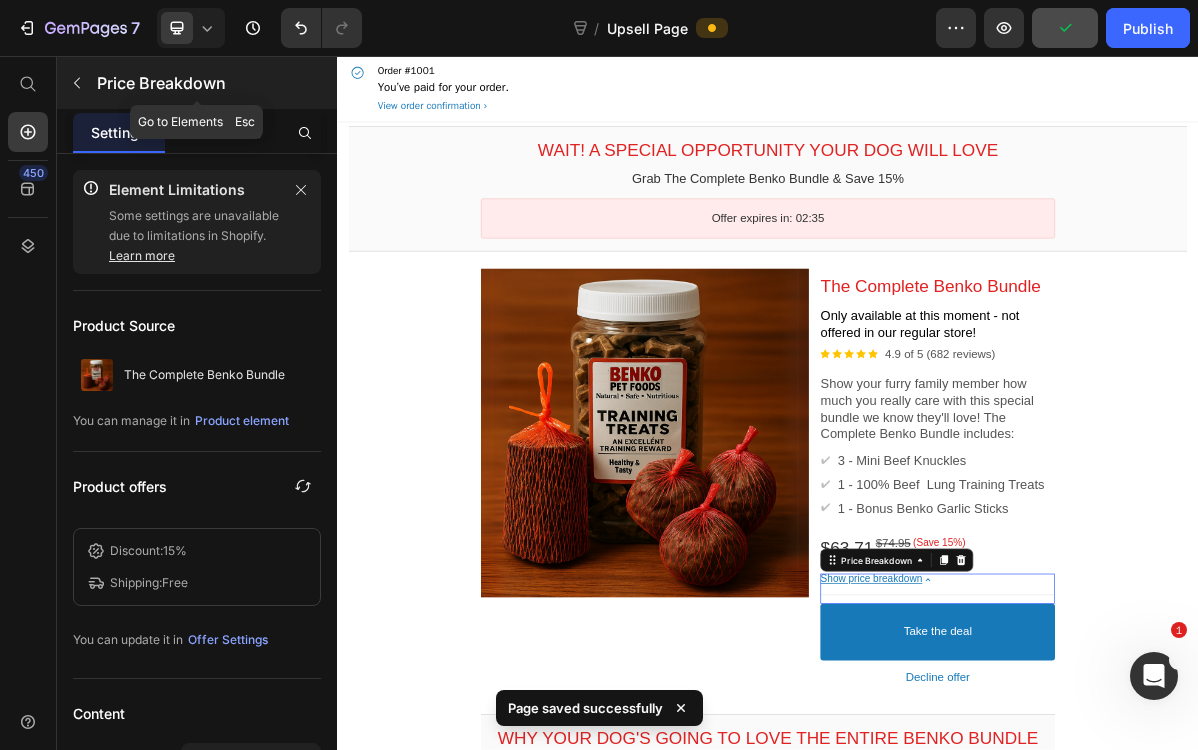 click 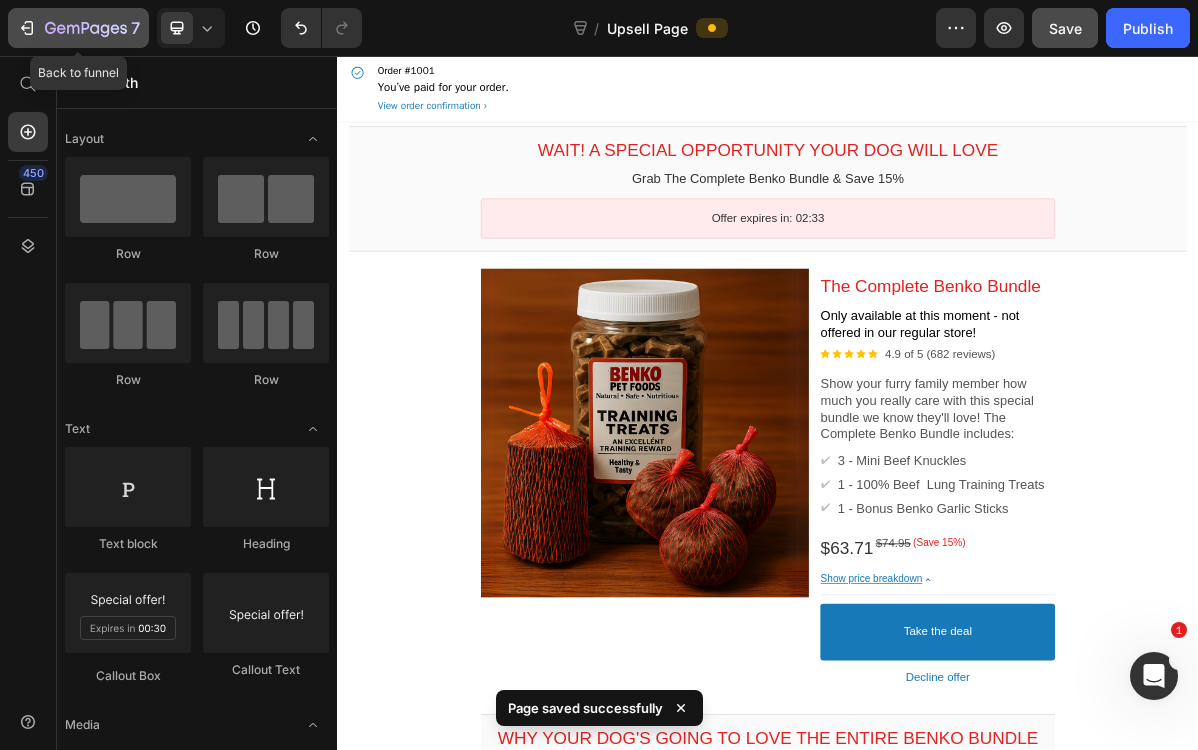 click 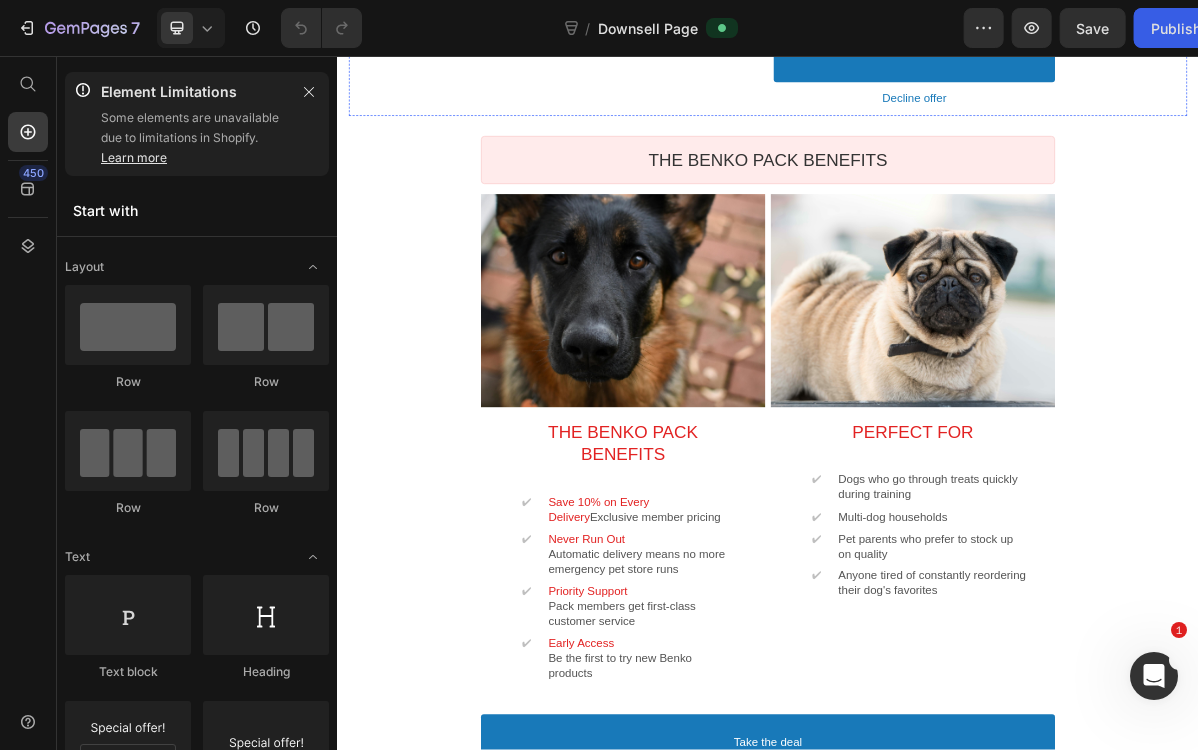 scroll, scrollTop: 980, scrollLeft: 0, axis: vertical 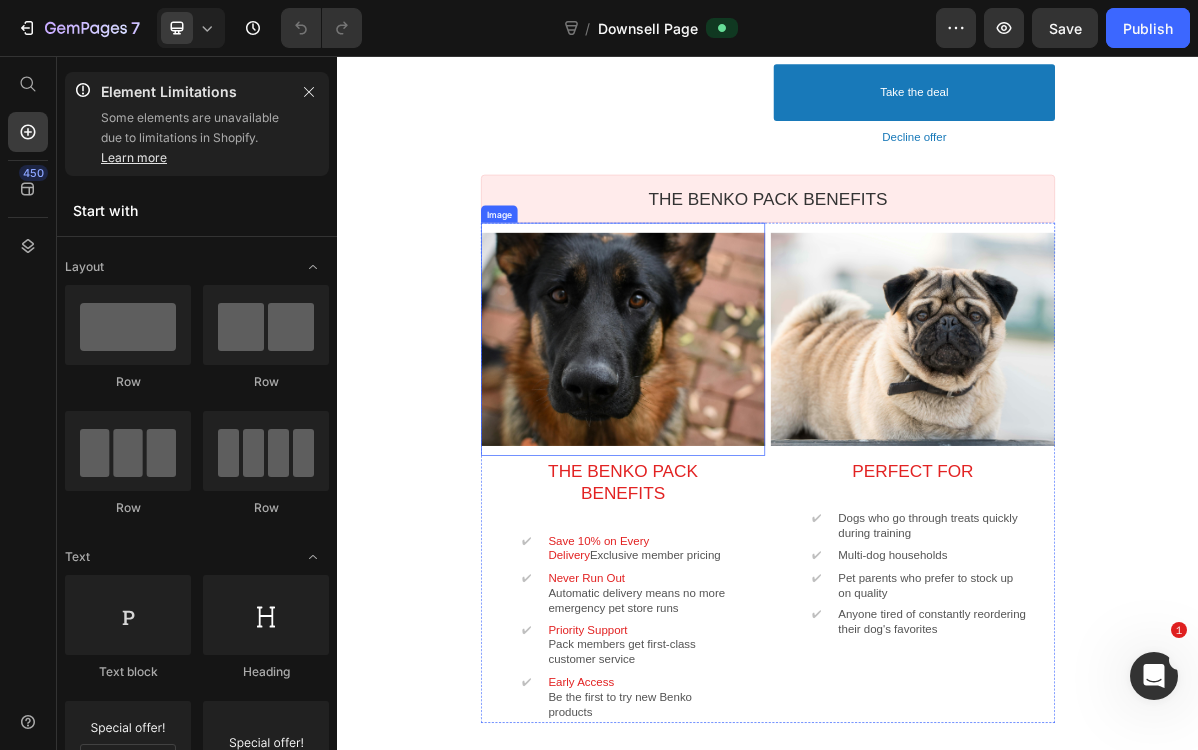 click at bounding box center (735, 451) 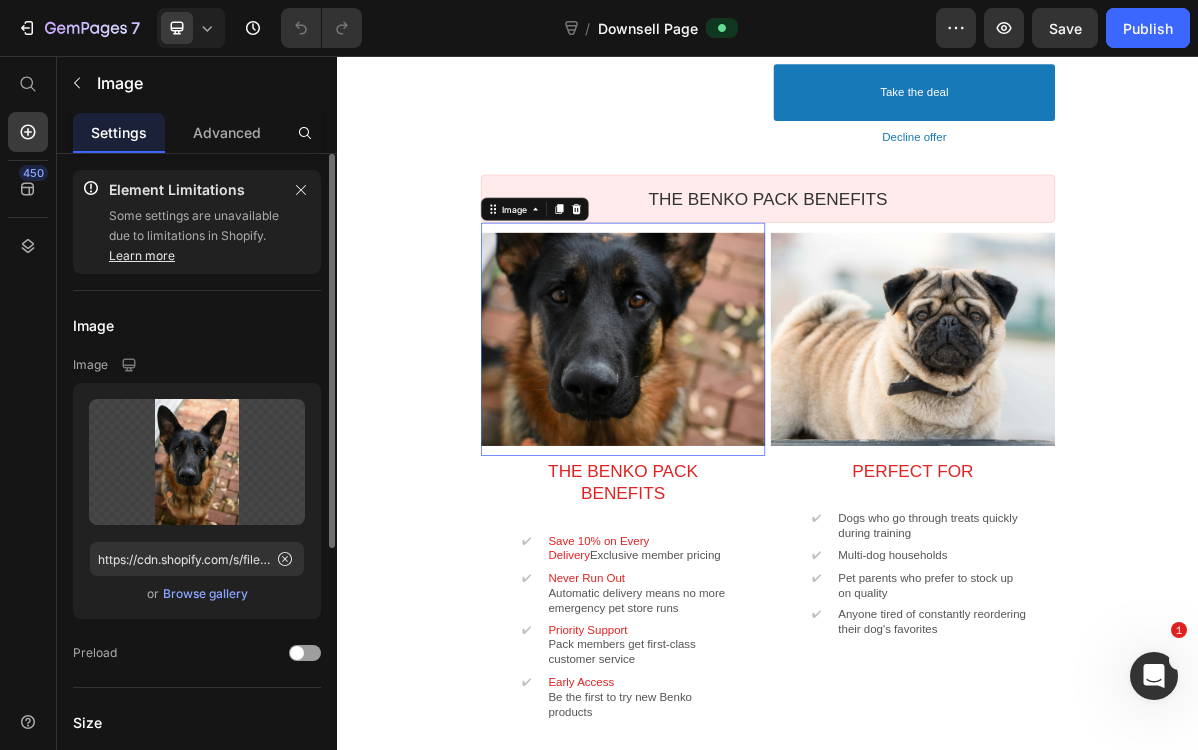 click on "Browse gallery" at bounding box center [205, 594] 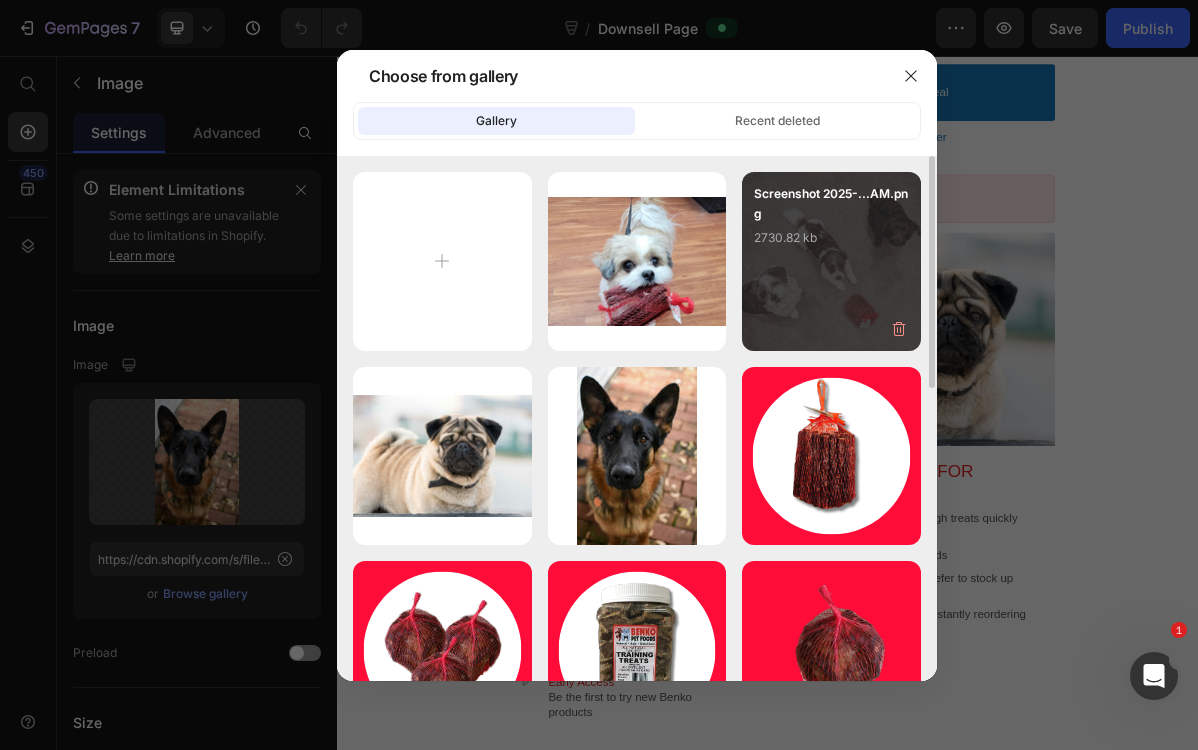 click on "Screenshot 2025-...AM.png 2730.82 kb" at bounding box center [831, 261] 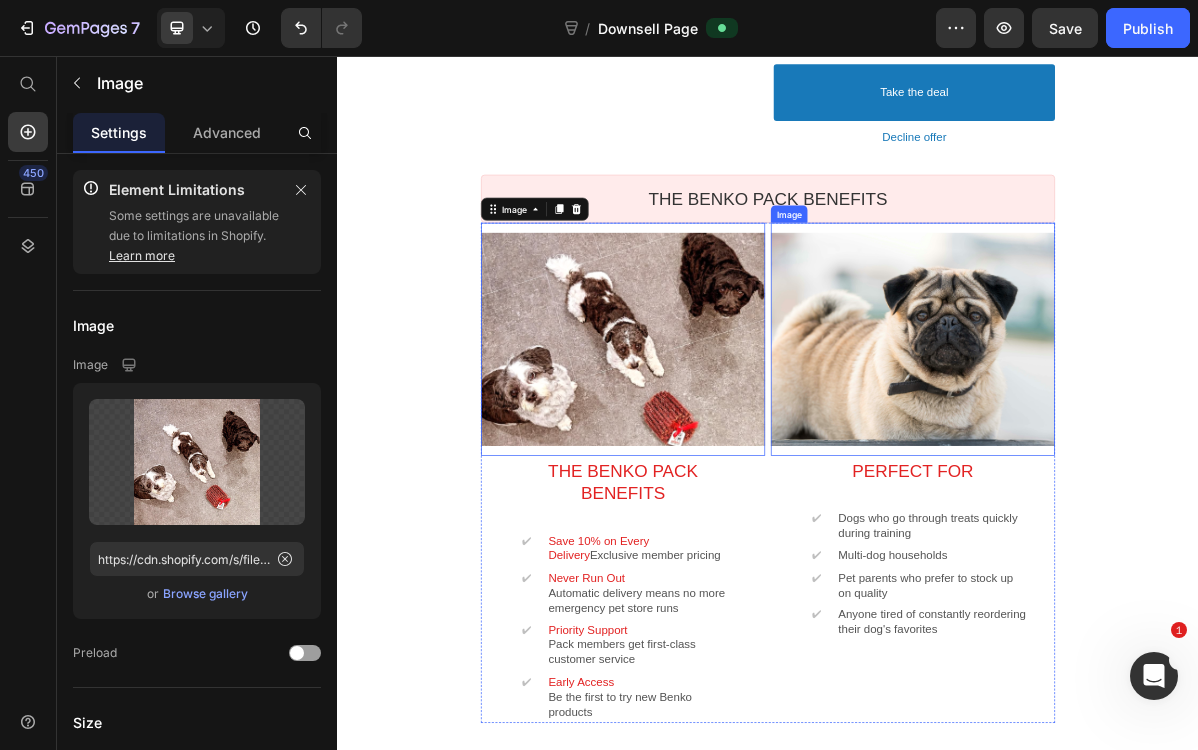 click at bounding box center (1139, 451) 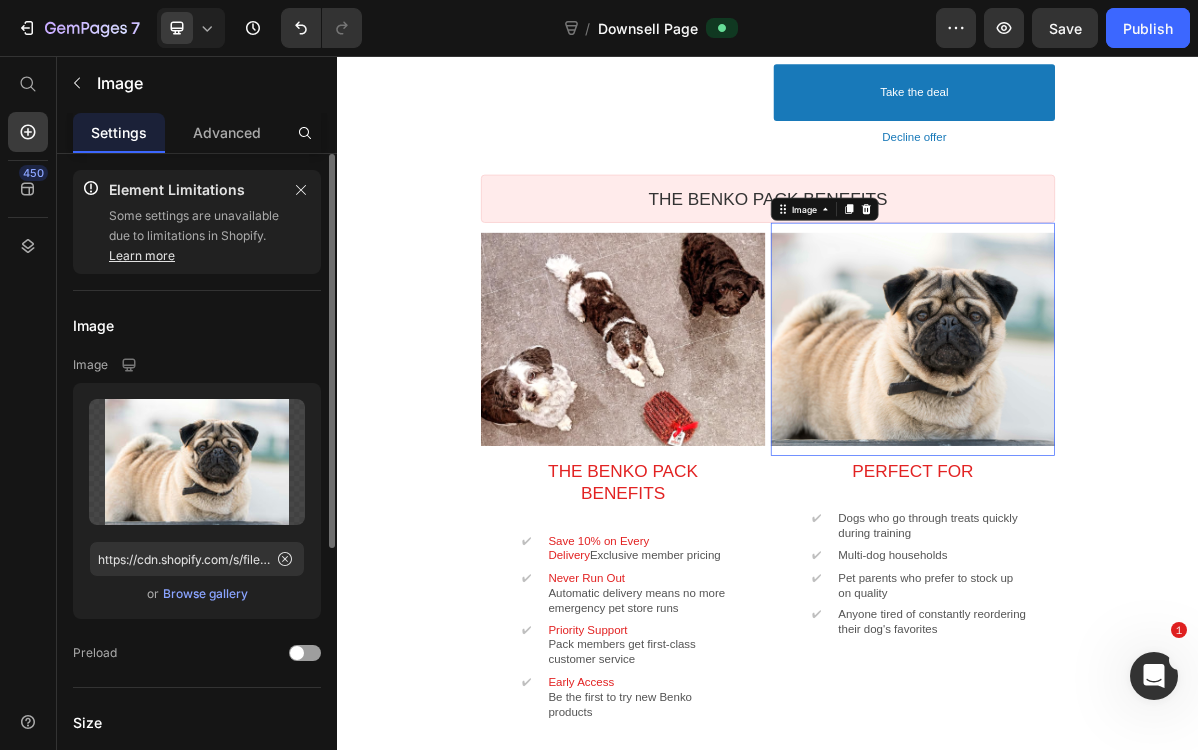 click on "Browse gallery" at bounding box center (205, 594) 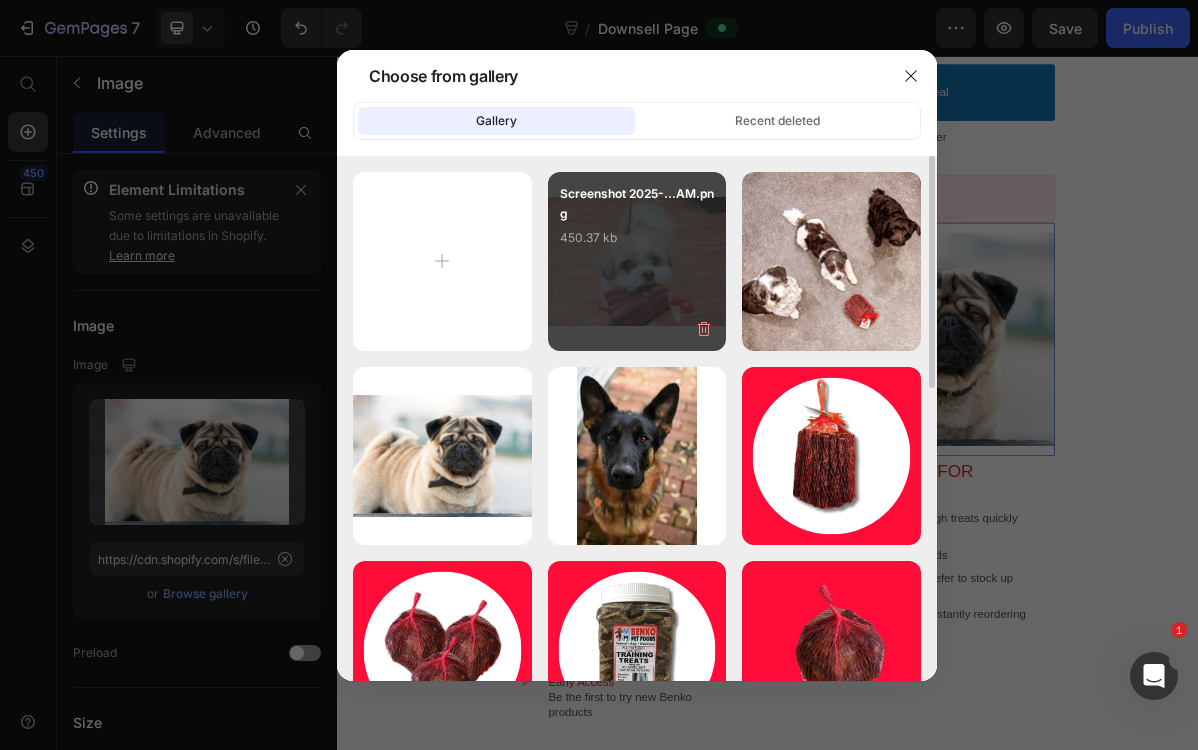click on "Screenshot 2025-...AM.png 450.37 kb" at bounding box center (637, 261) 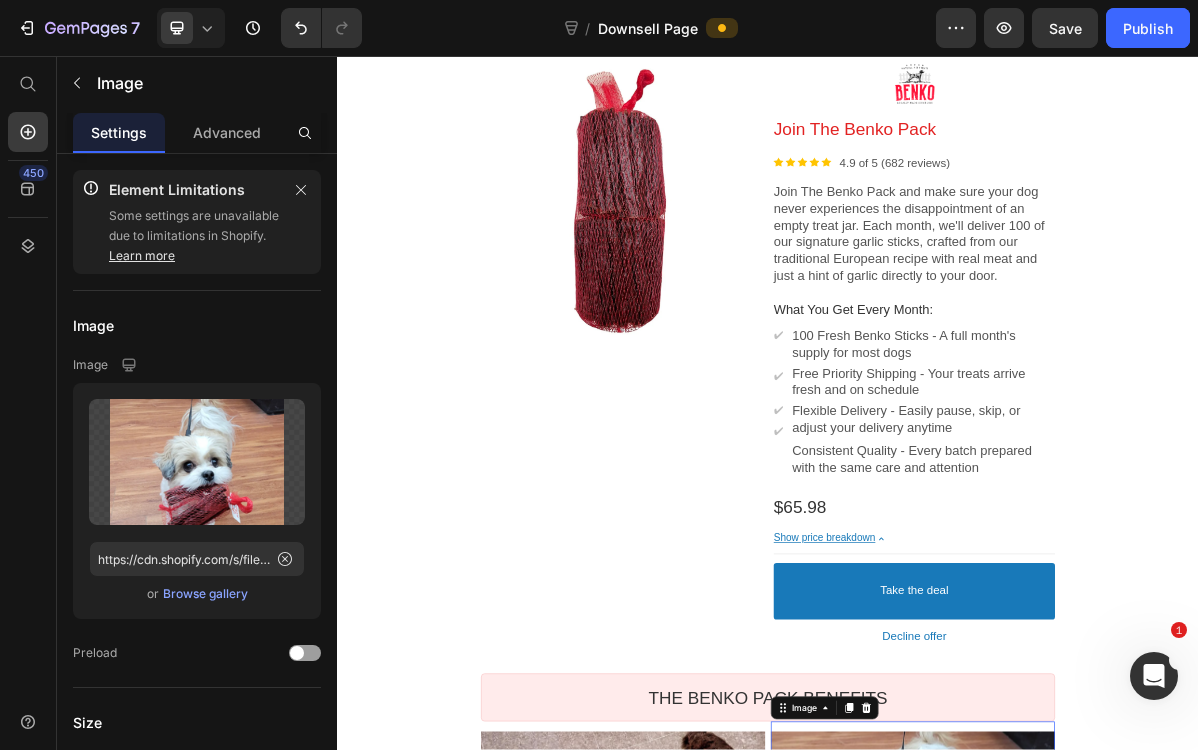 scroll, scrollTop: 274, scrollLeft: 0, axis: vertical 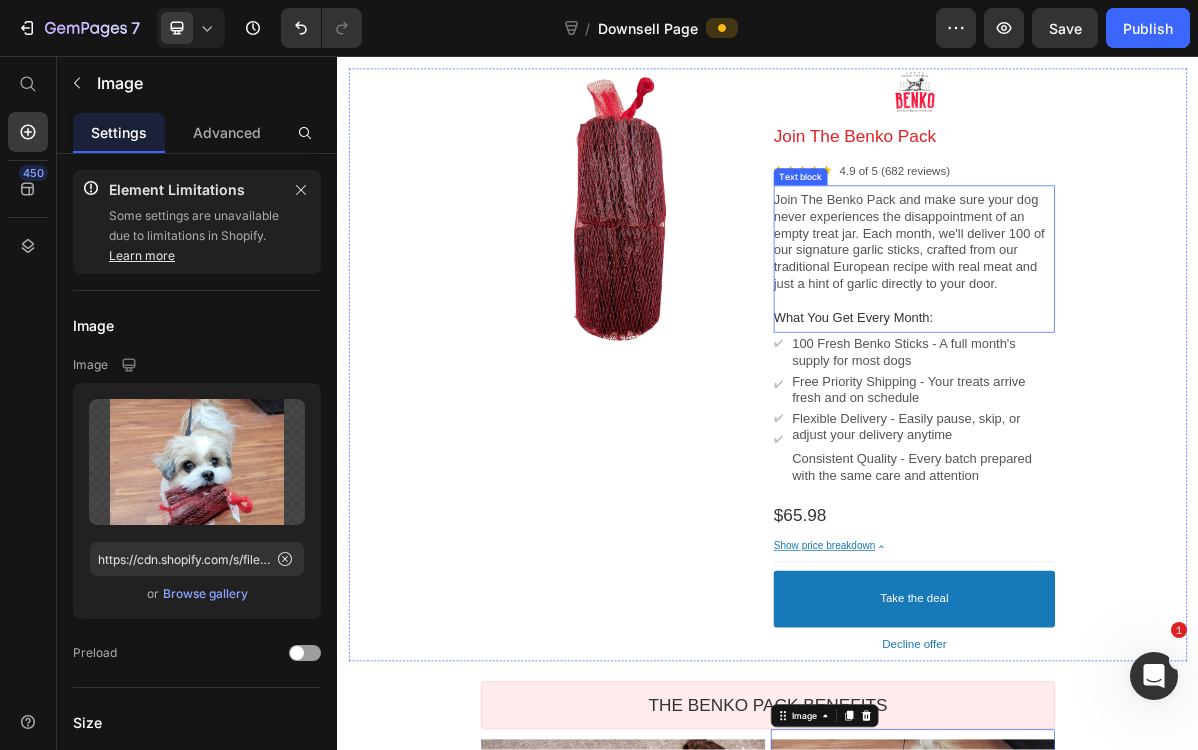 click on "Join The Benko Pack and make sure your dog never experiences the disappointment of an empty treat jar. Each month, we'll deliver 100 of our signature garlic sticks, crafted from our traditional European recipe with real meat and just a hint of garlic directly to your door." at bounding box center [1141, 316] 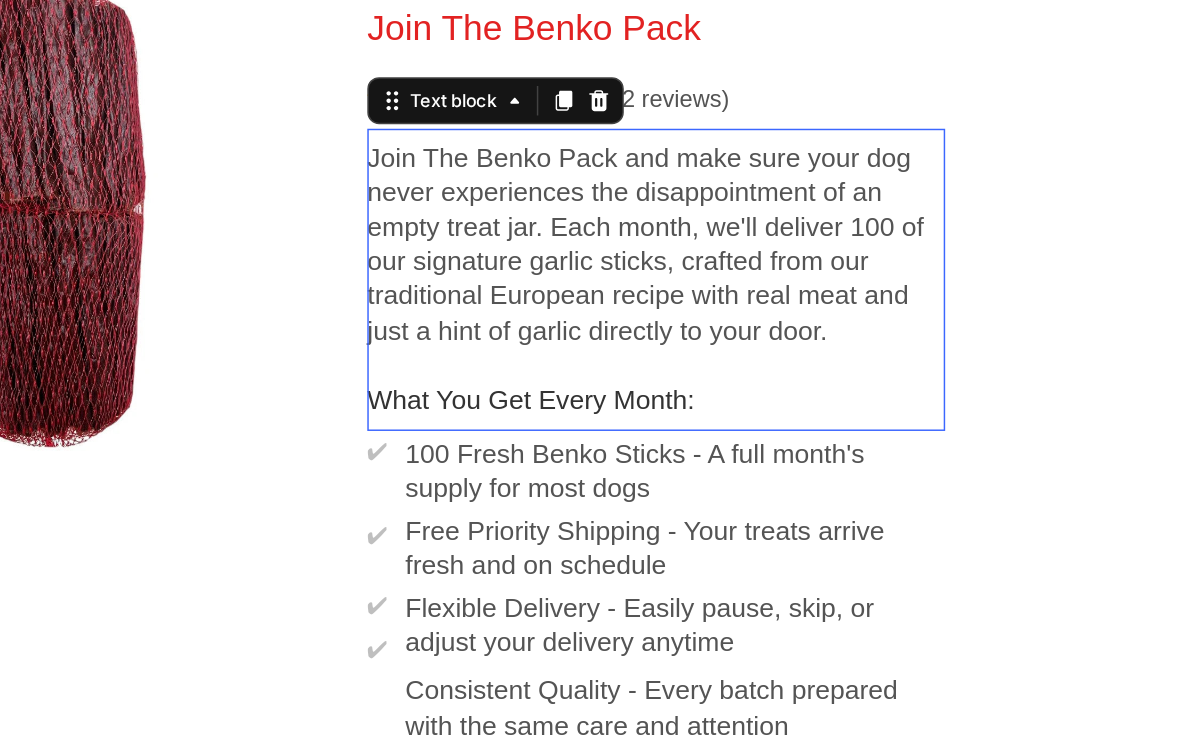 scroll, scrollTop: 281, scrollLeft: 0, axis: vertical 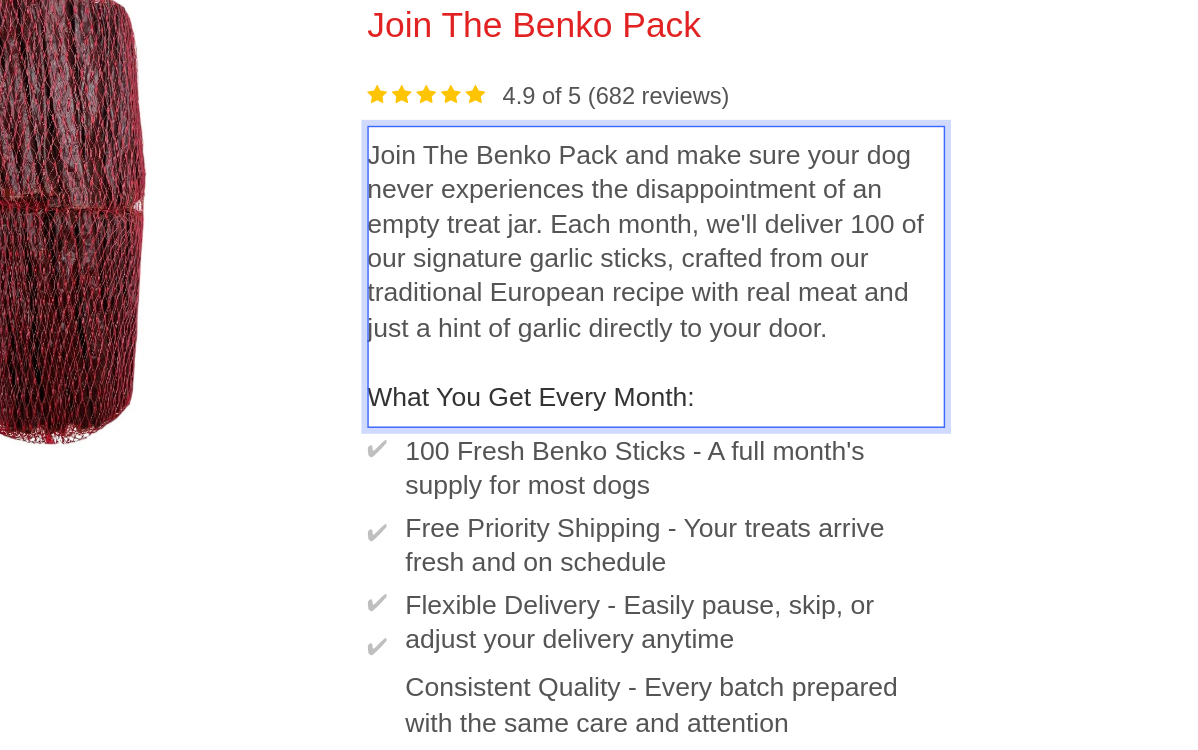 click on "Join The Benko Pack and make sure your dog never experiences the disappointment of an empty treat jar. Each month, we'll deliver 100 of our signature garlic sticks, crafted from our traditional European recipe with real meat and just a hint of garlic directly to your door." at bounding box center (274, 123) 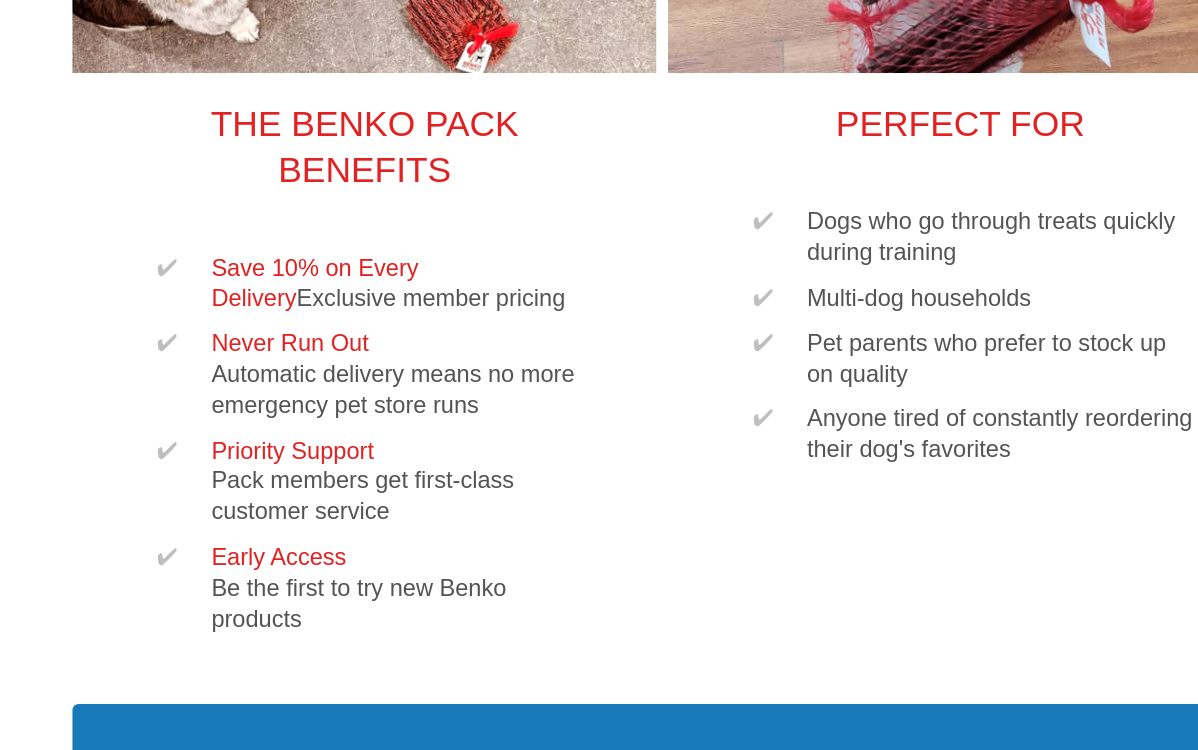 scroll, scrollTop: 1373, scrollLeft: 0, axis: vertical 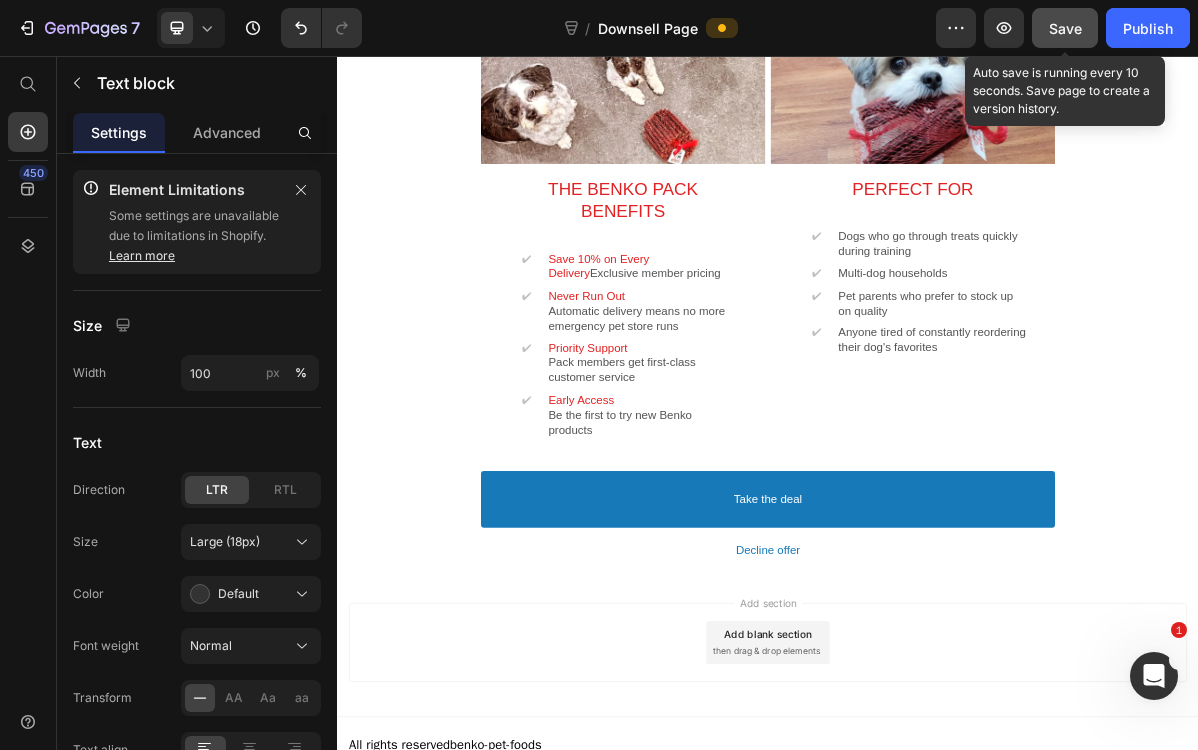 click on "Save" at bounding box center [1065, 28] 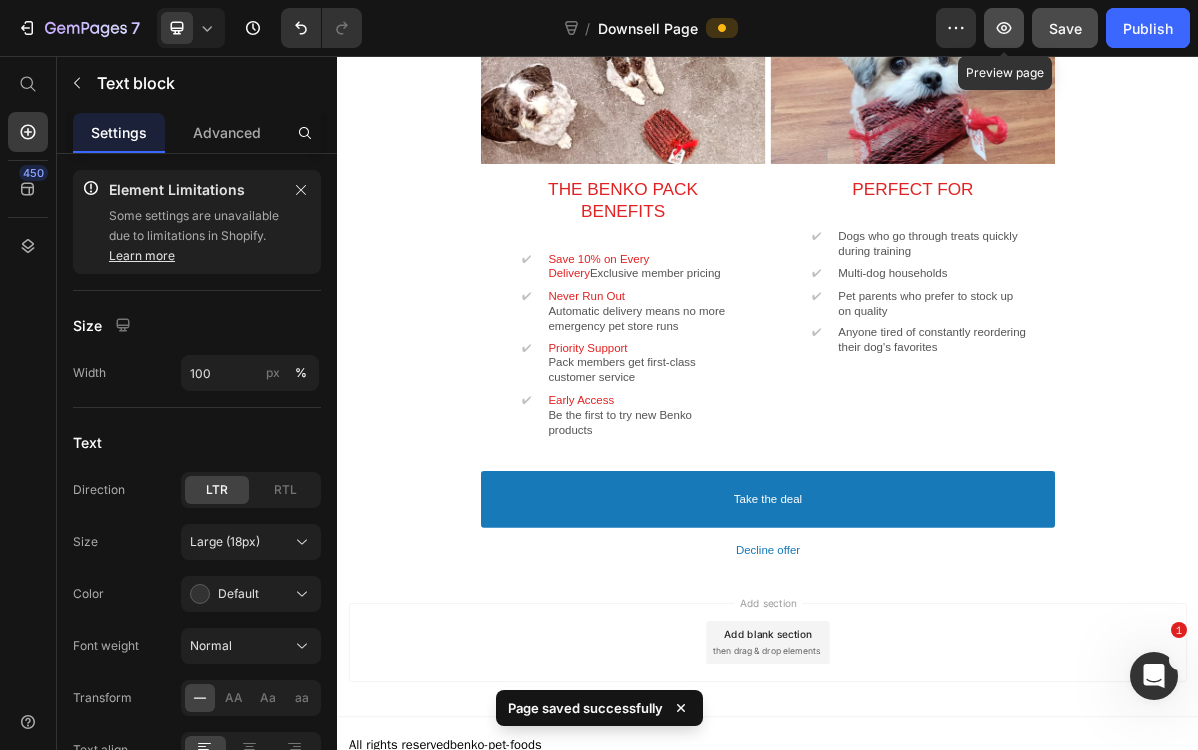 click 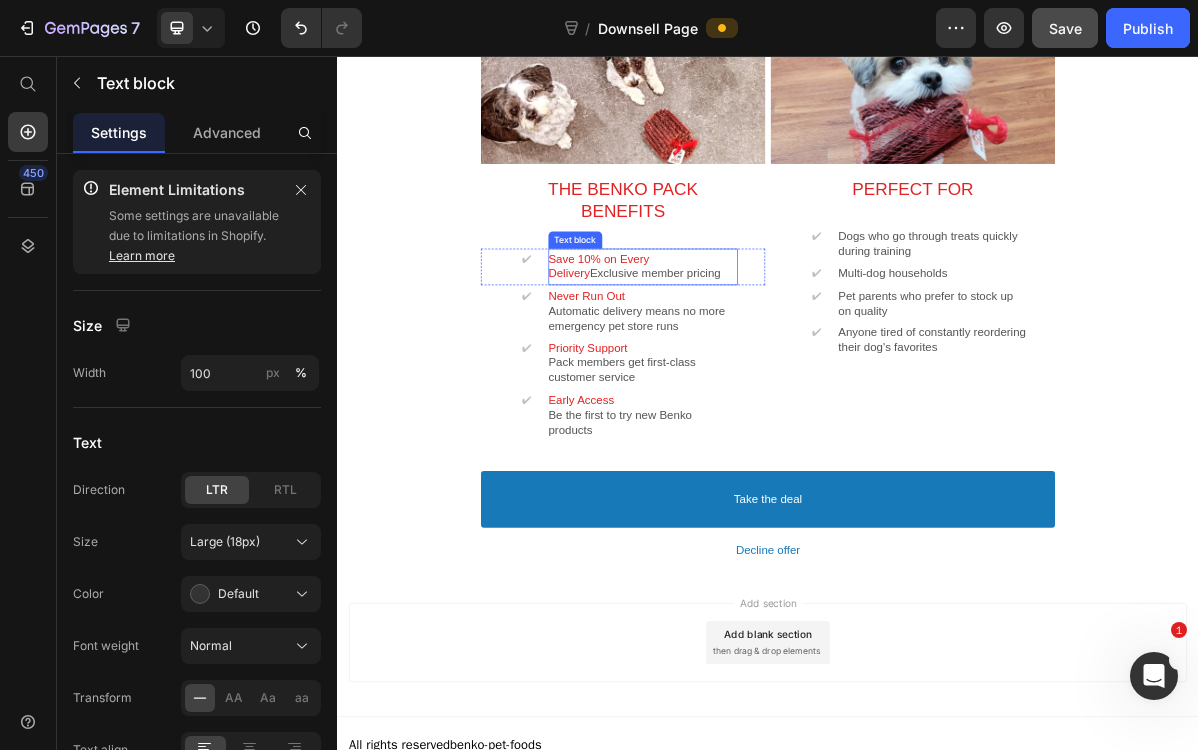 click on "Save 10% on Every Delivery" at bounding box center [701, 350] 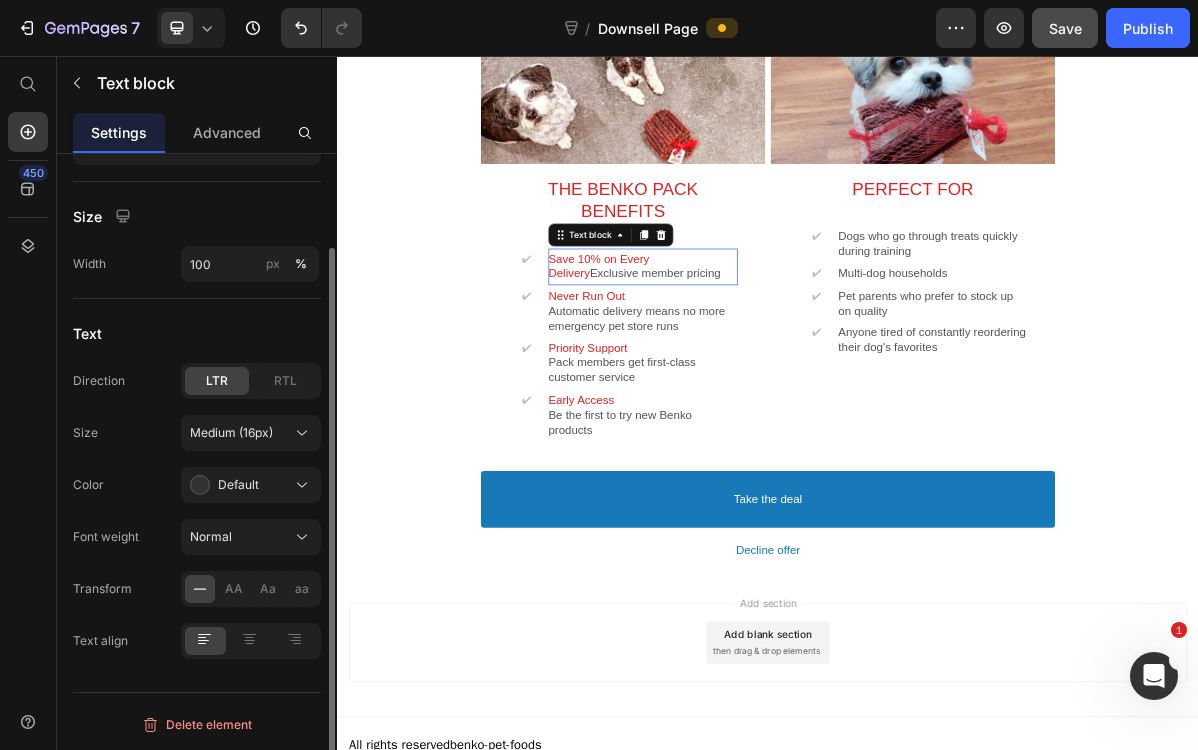 scroll, scrollTop: 0, scrollLeft: 0, axis: both 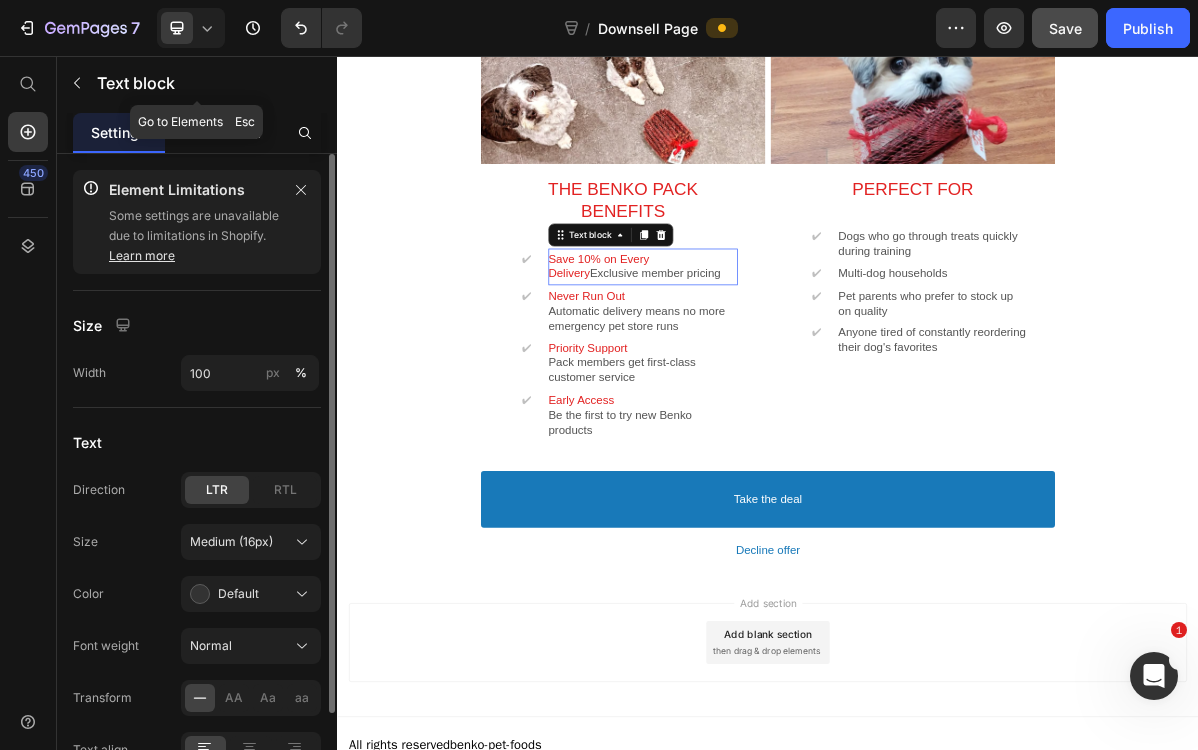click on "Advanced" at bounding box center (227, 132) 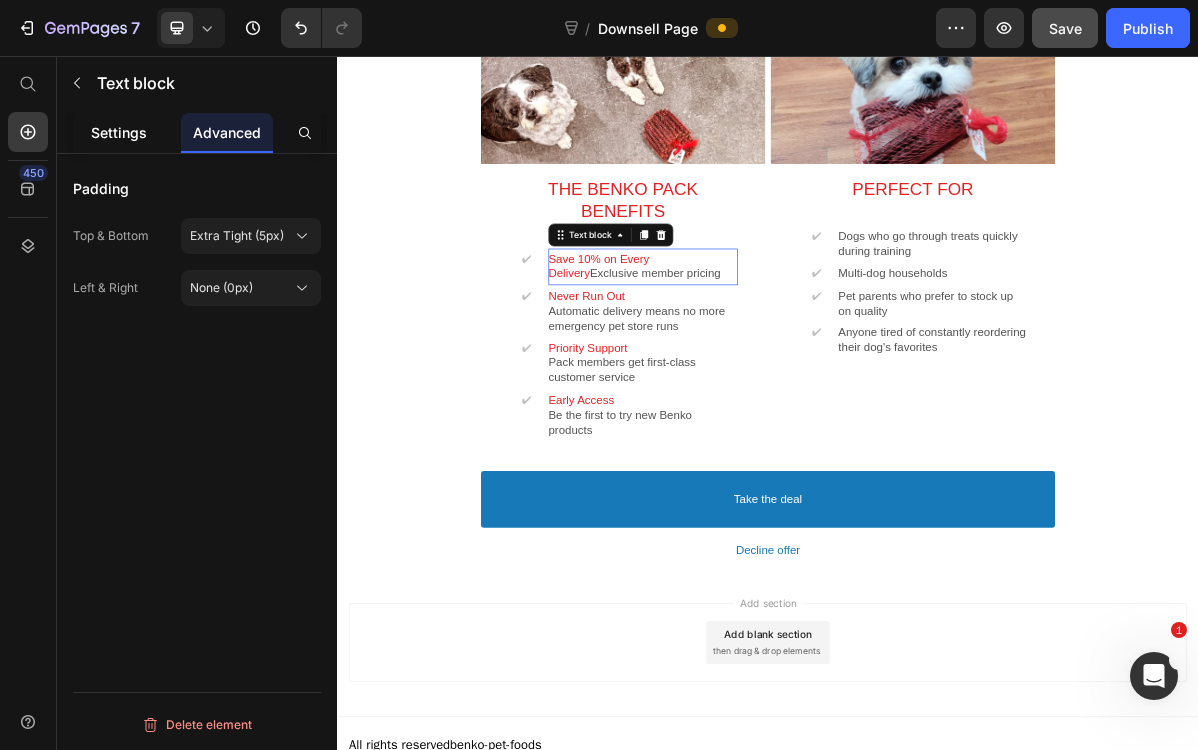 click on "Settings" at bounding box center (119, 132) 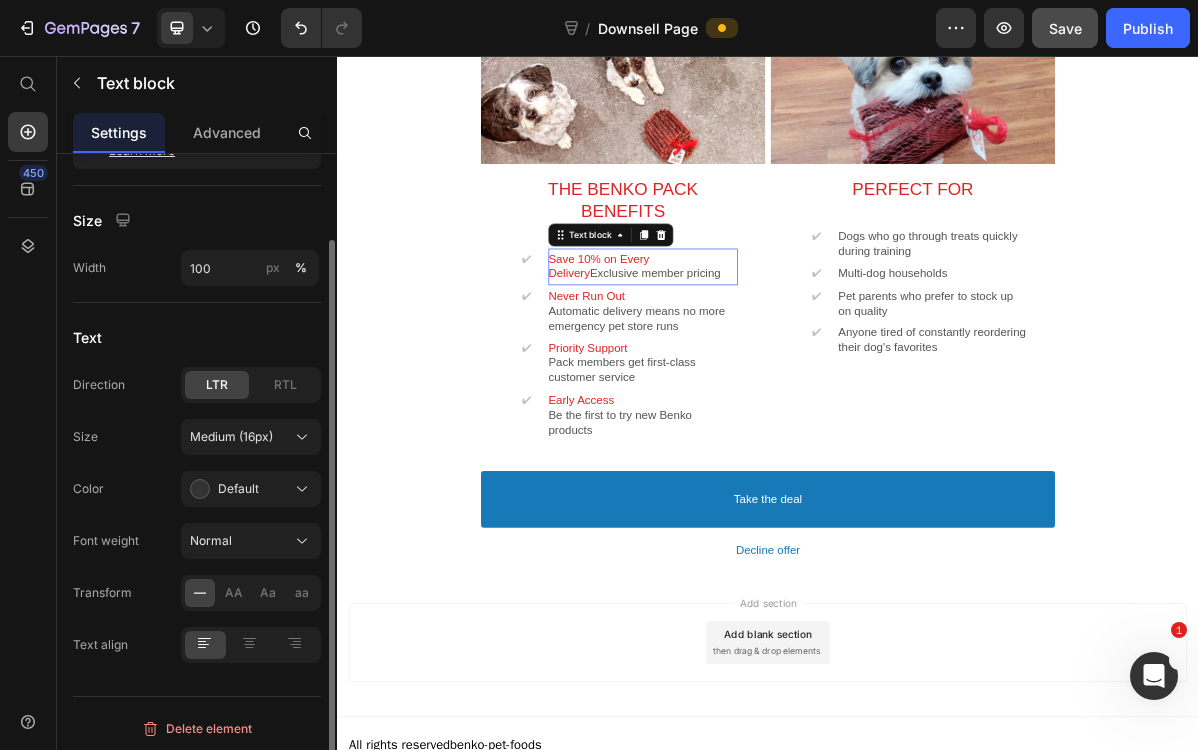 scroll, scrollTop: 109, scrollLeft: 0, axis: vertical 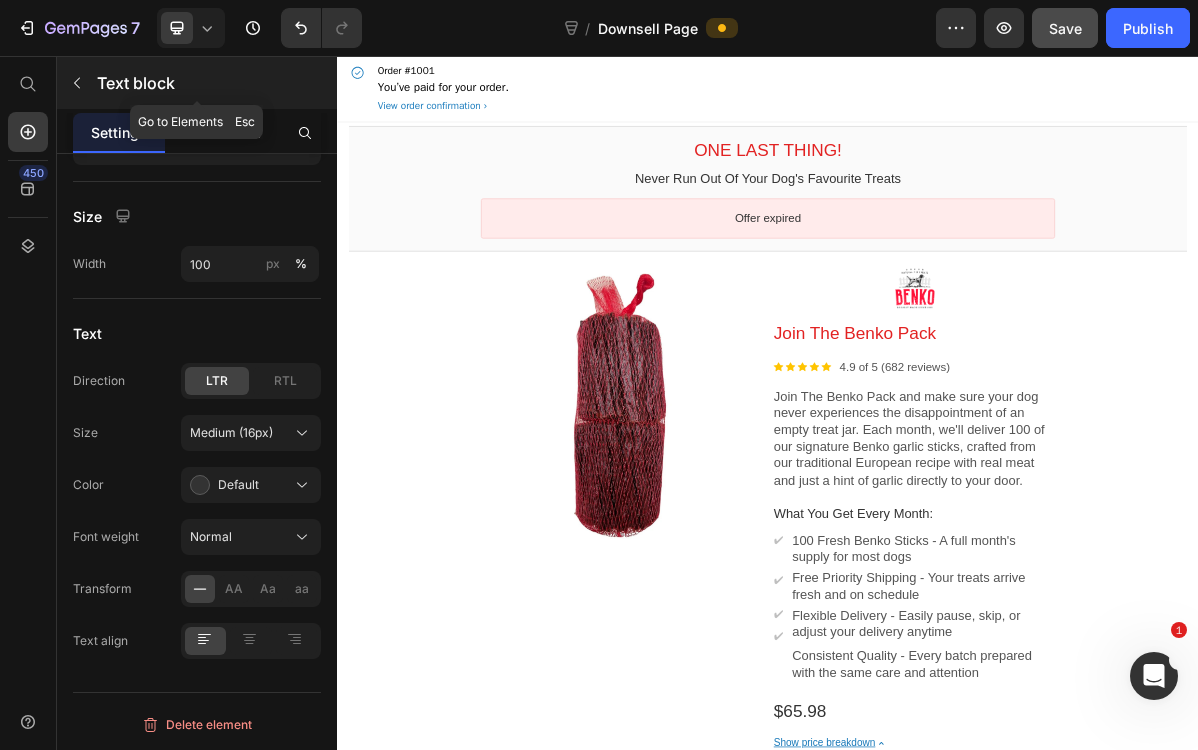 click 